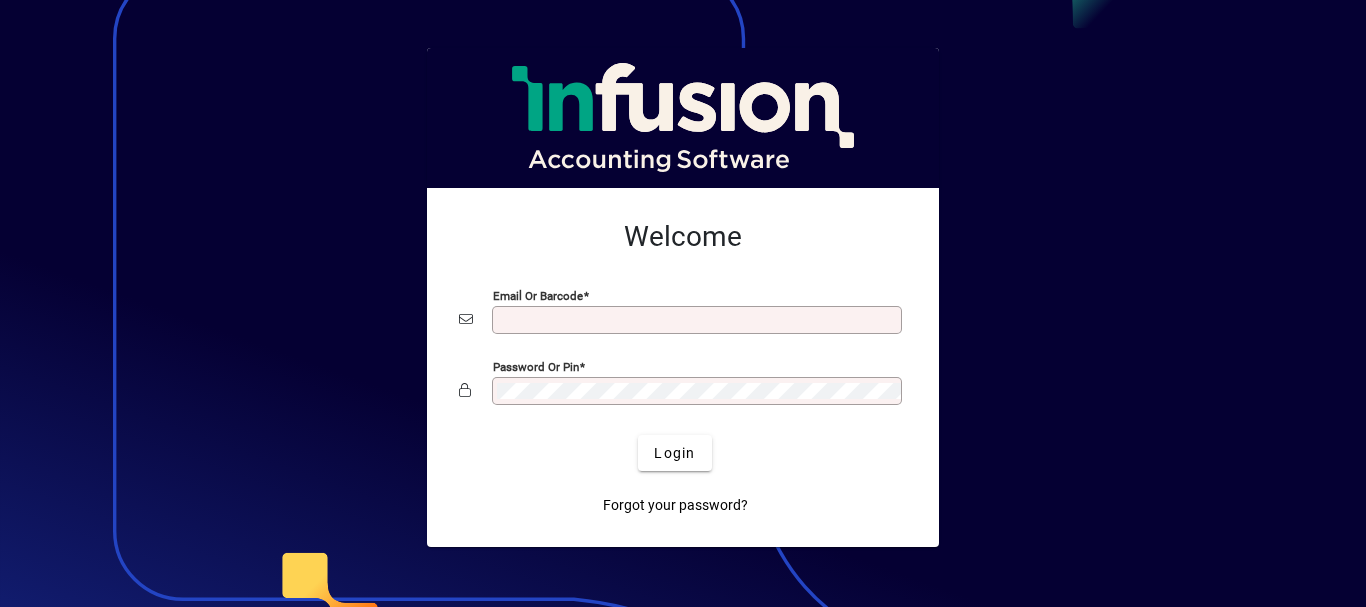 scroll, scrollTop: 0, scrollLeft: 0, axis: both 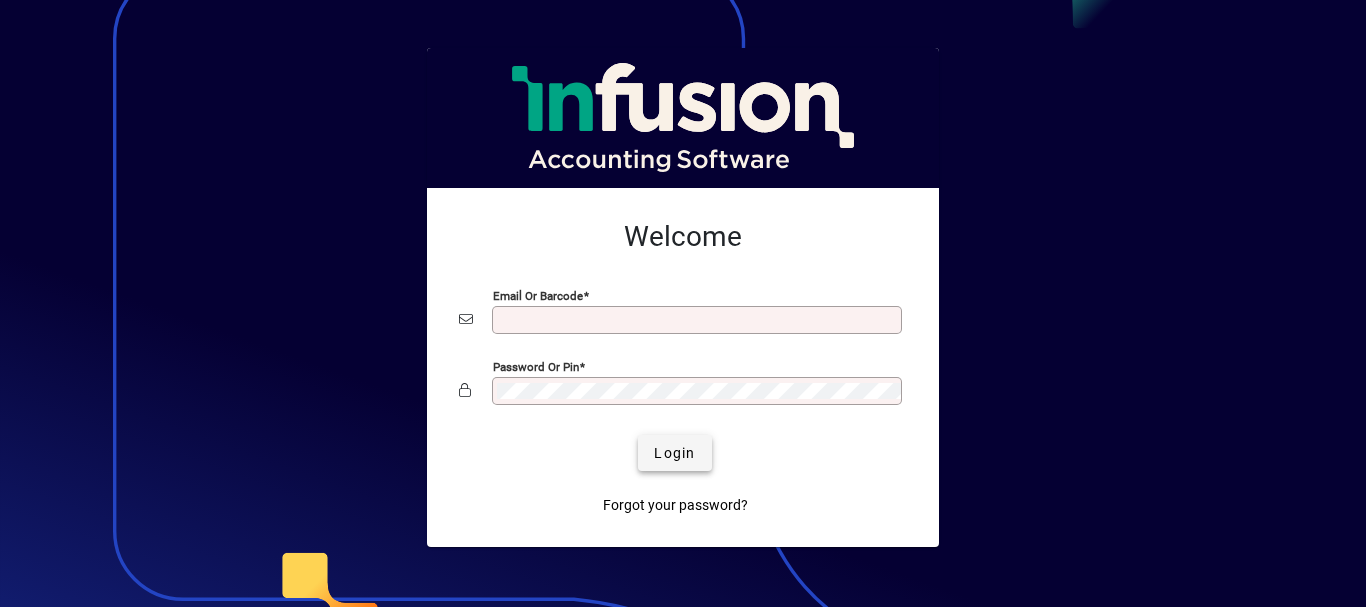 type on "**********" 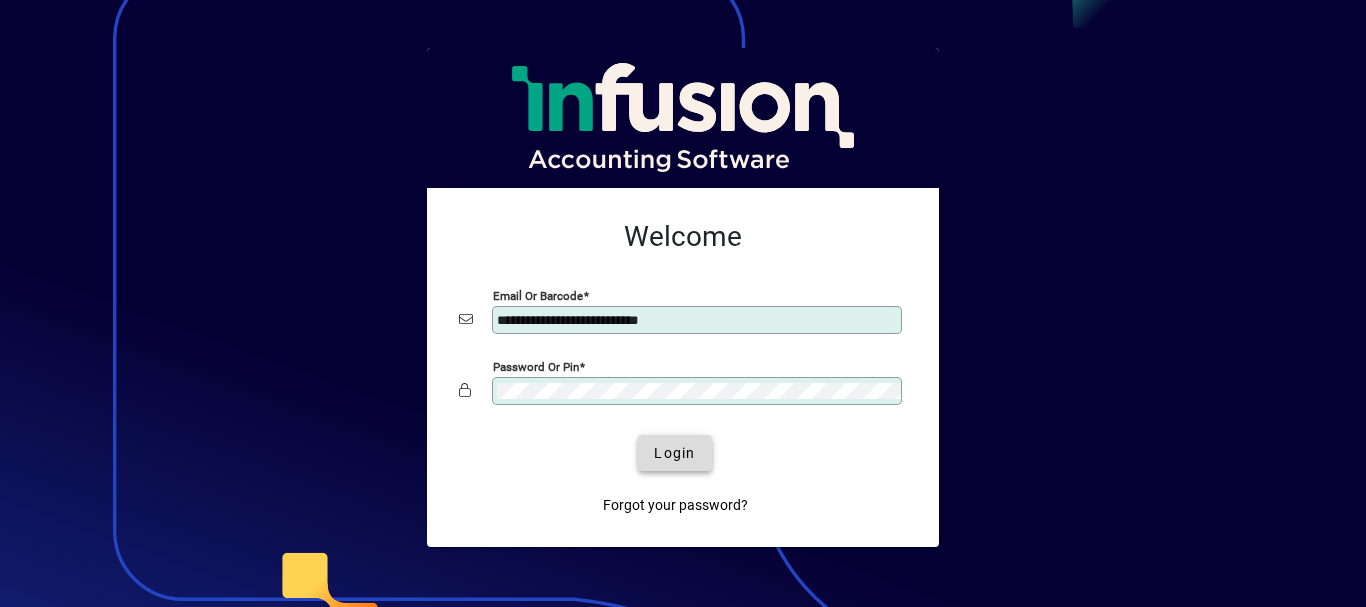 click on "Login" 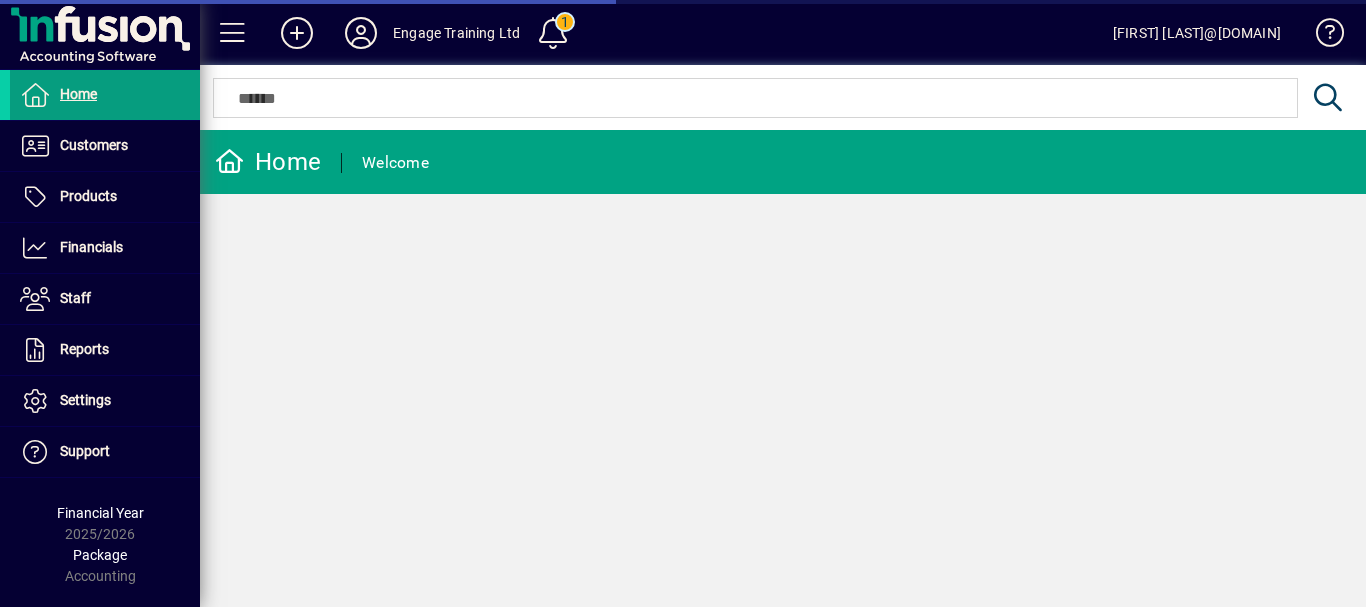 scroll, scrollTop: 0, scrollLeft: 0, axis: both 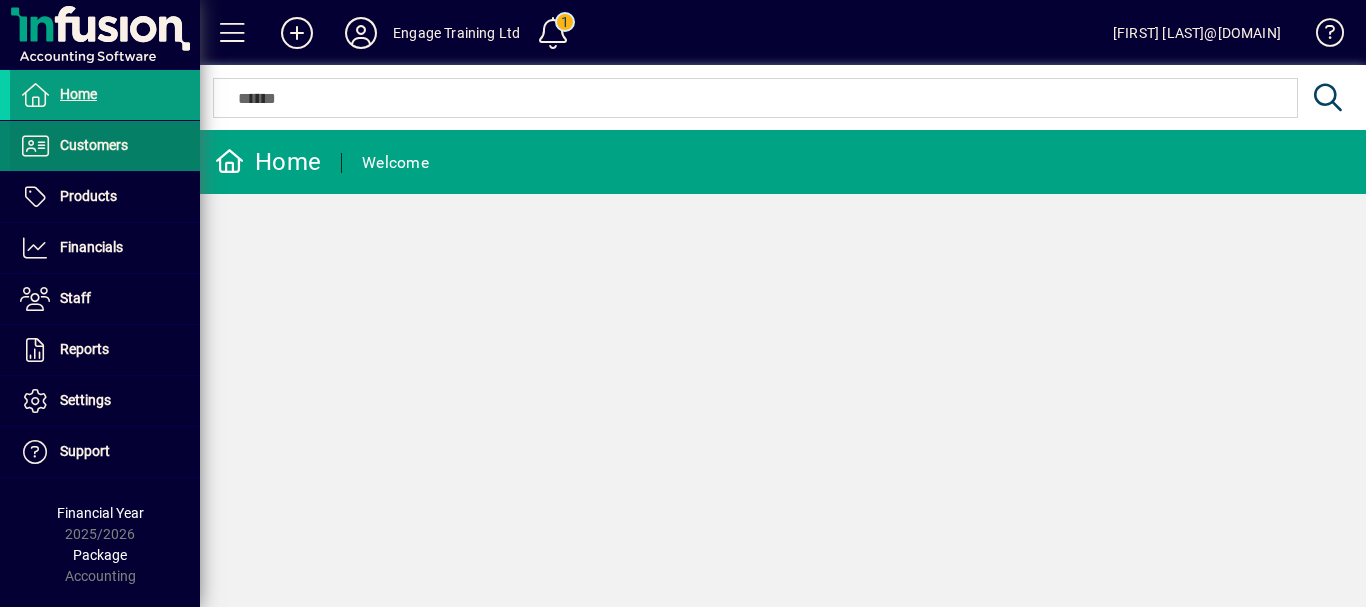 click on "Customers" at bounding box center (94, 145) 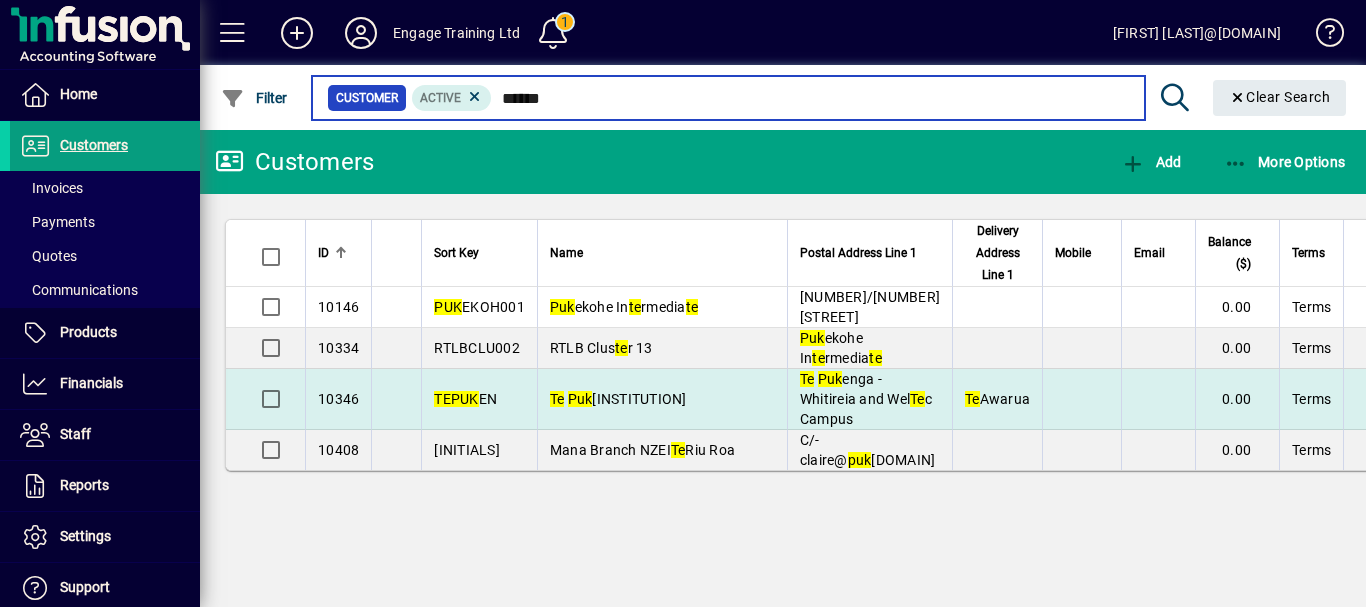 type on "******" 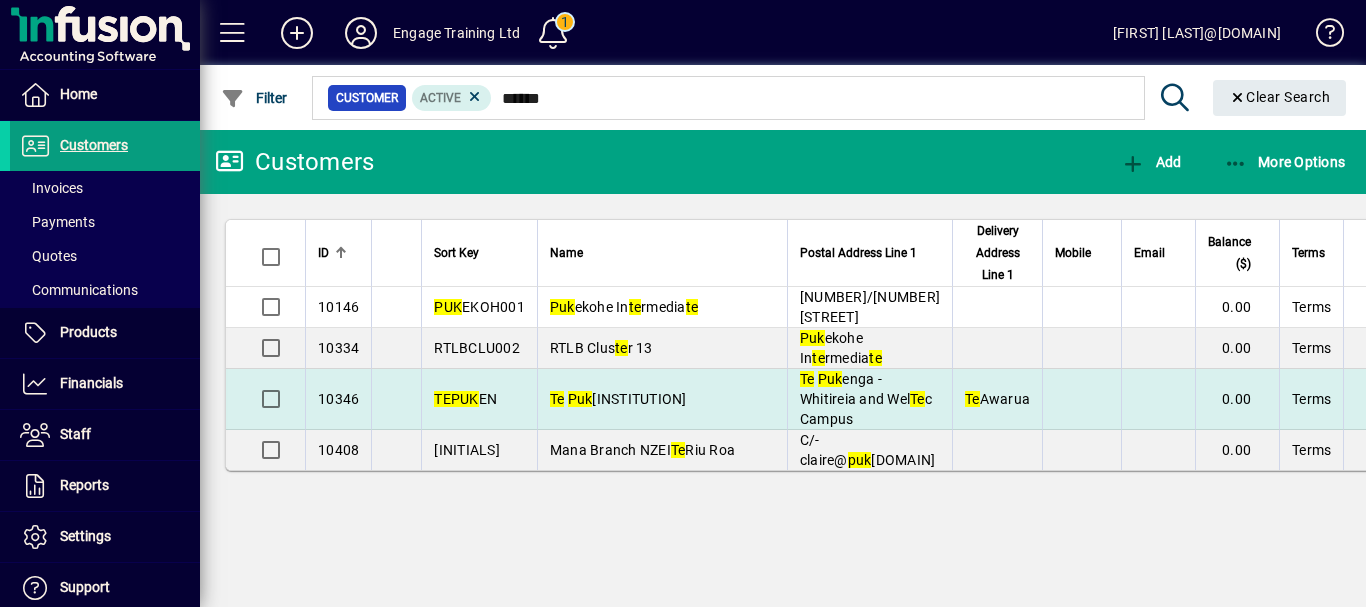 click on "[WORD] - [WORD]" at bounding box center [618, 399] 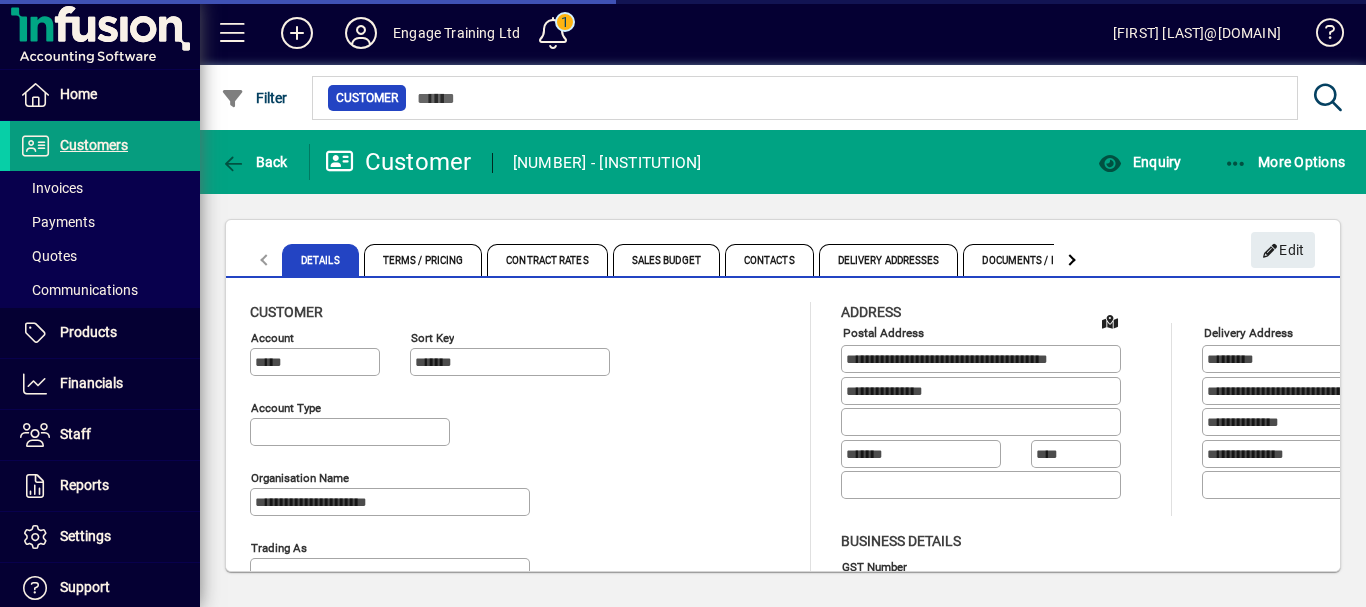 type on "**********" 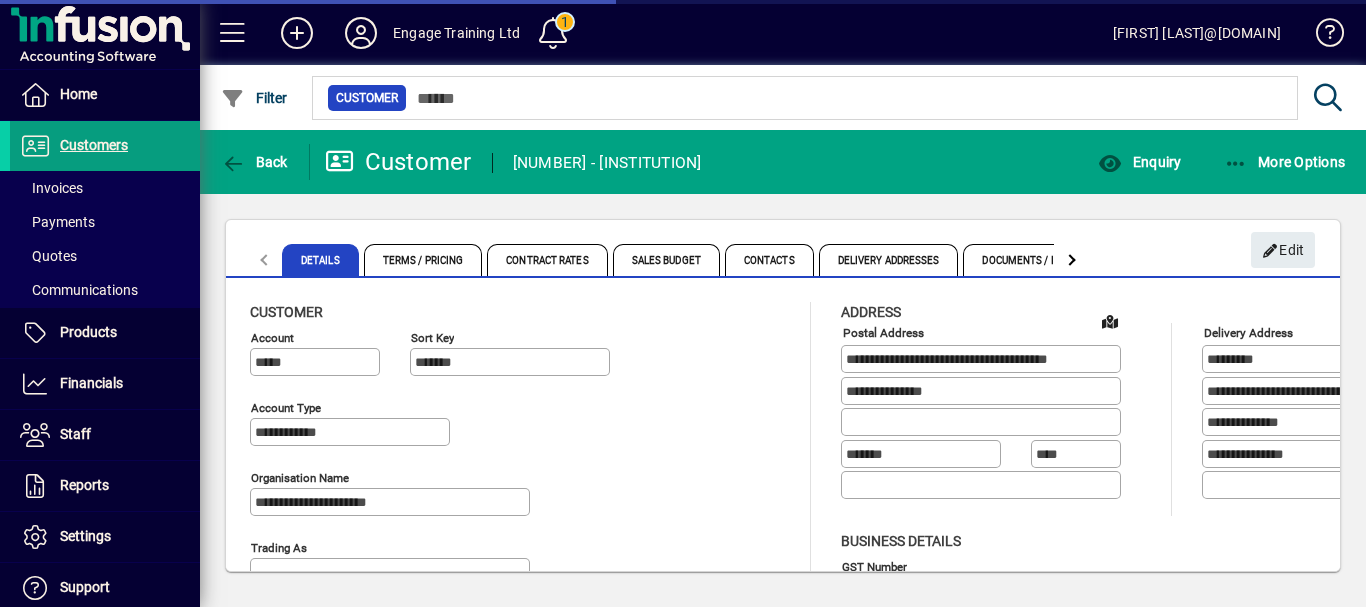 type on "**********" 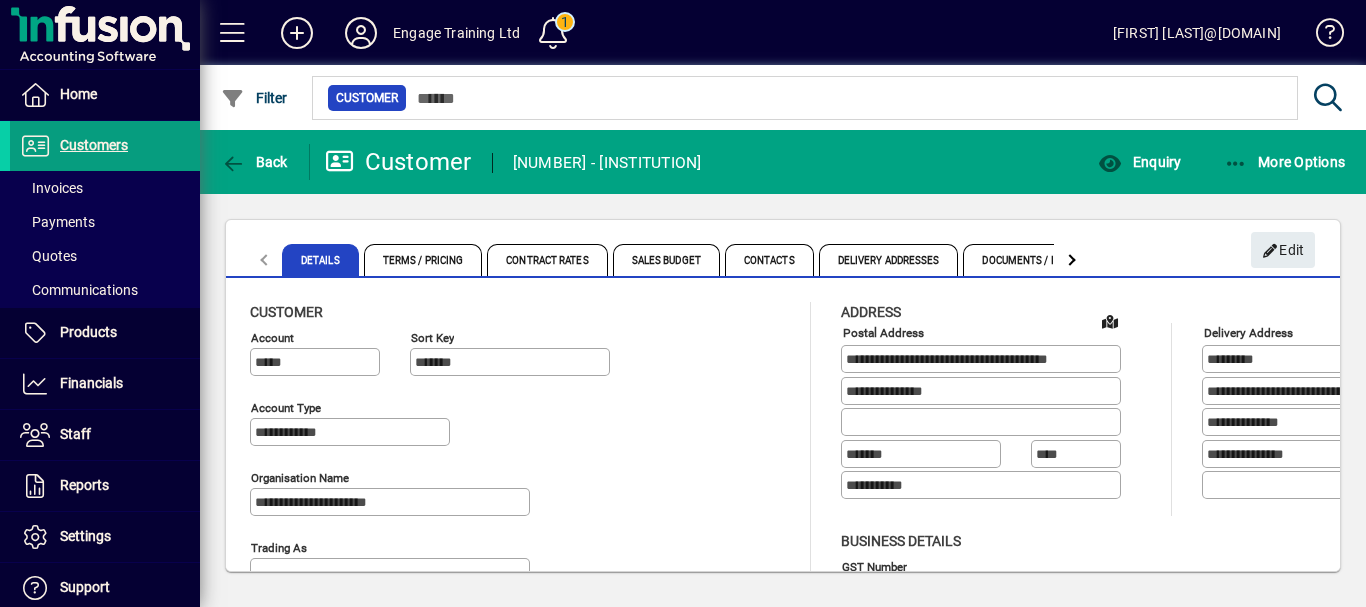 click on "**********" at bounding box center [983, 359] 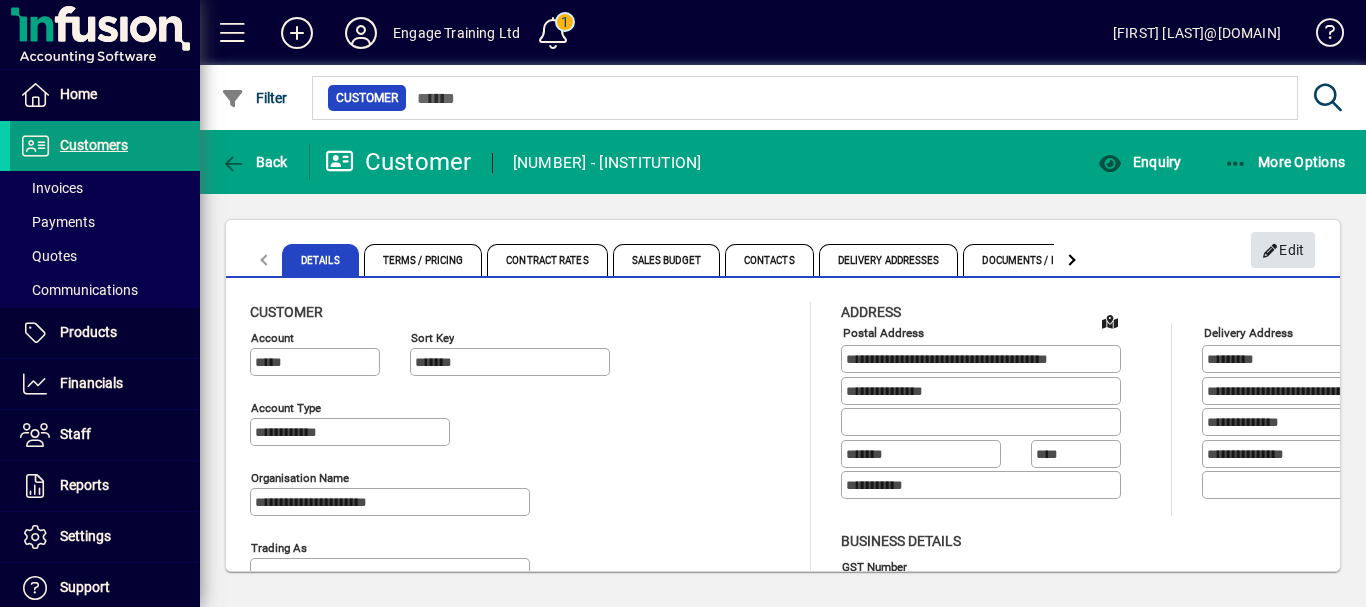 click on "Edit" 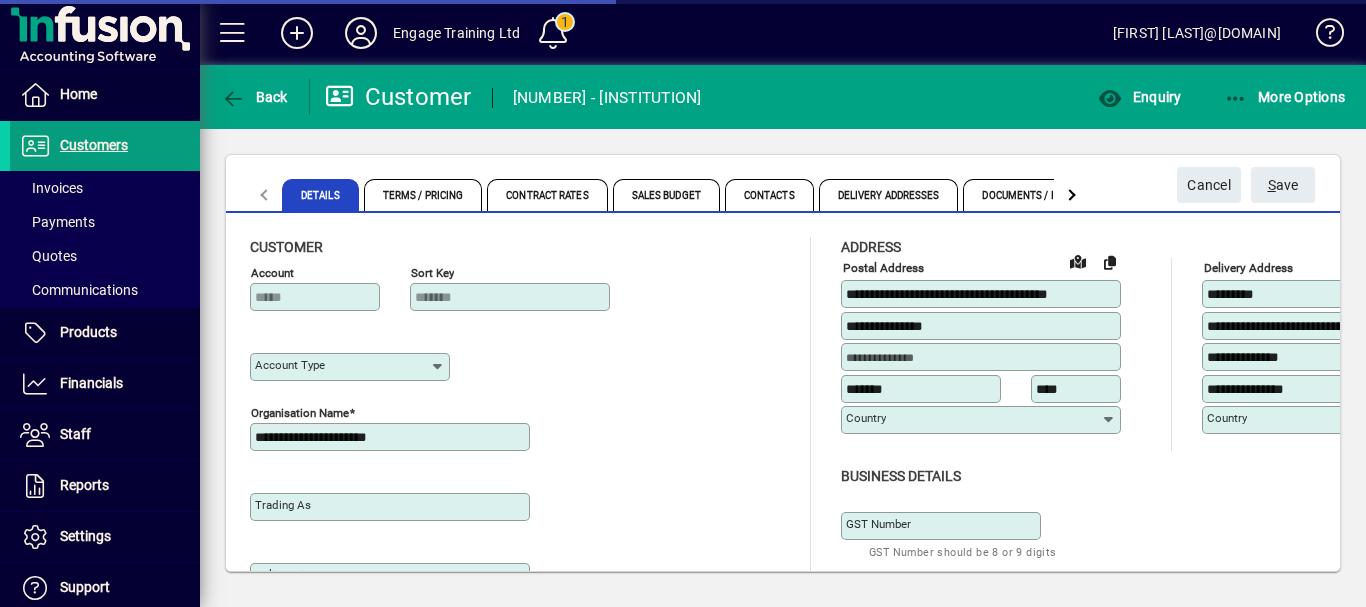 type on "**********" 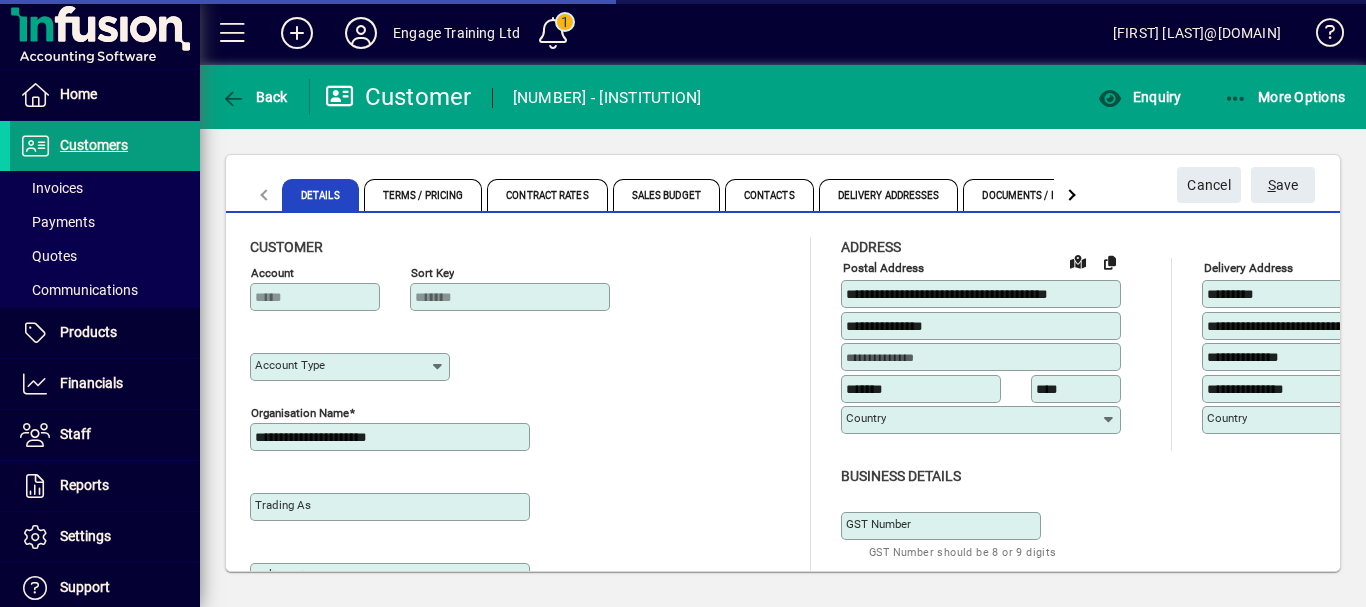 type on "*******" 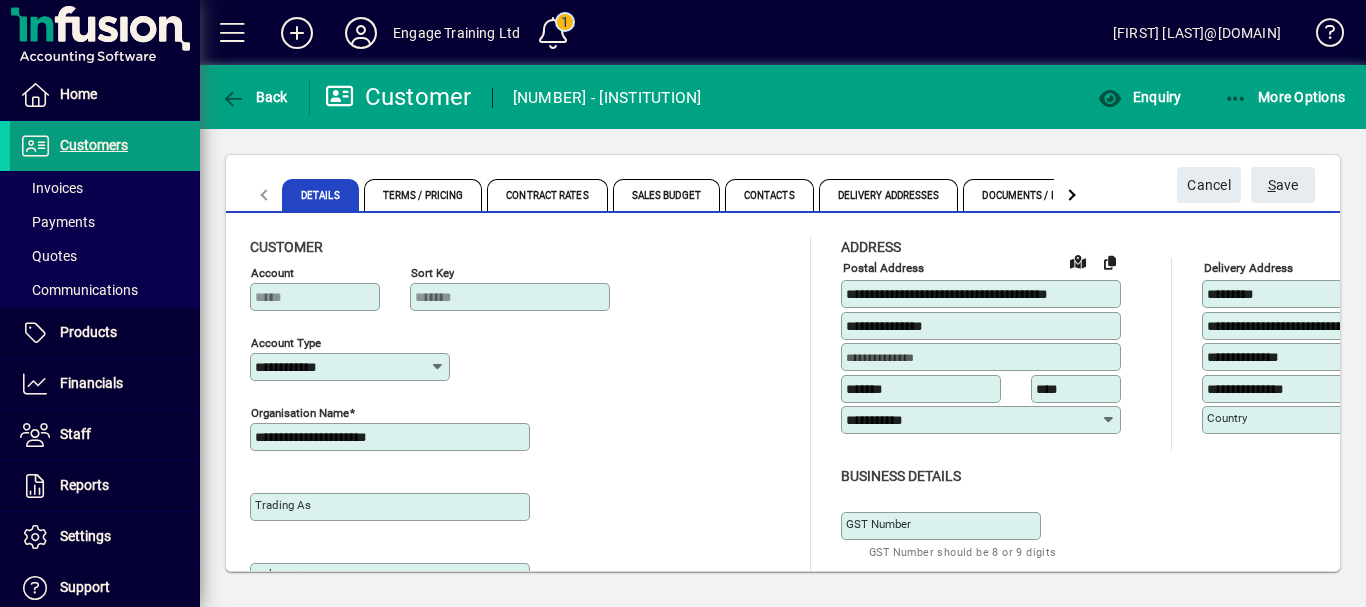 click on "**********" at bounding box center (983, 294) 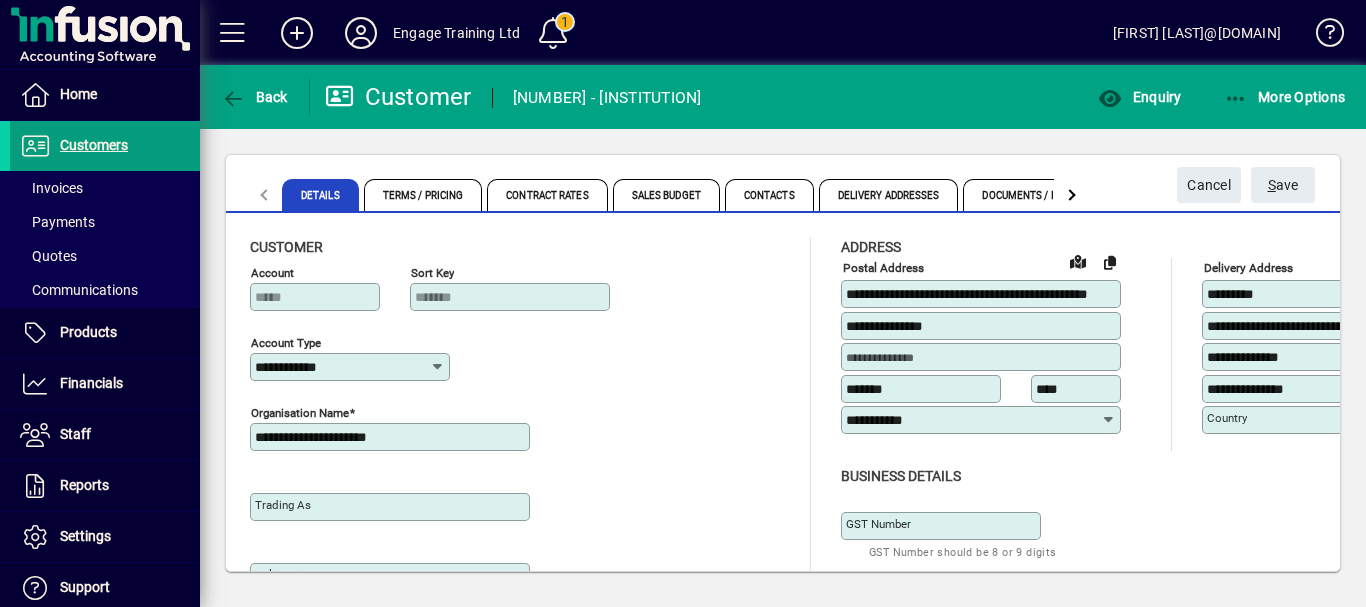 scroll, scrollTop: 0, scrollLeft: 51, axis: horizontal 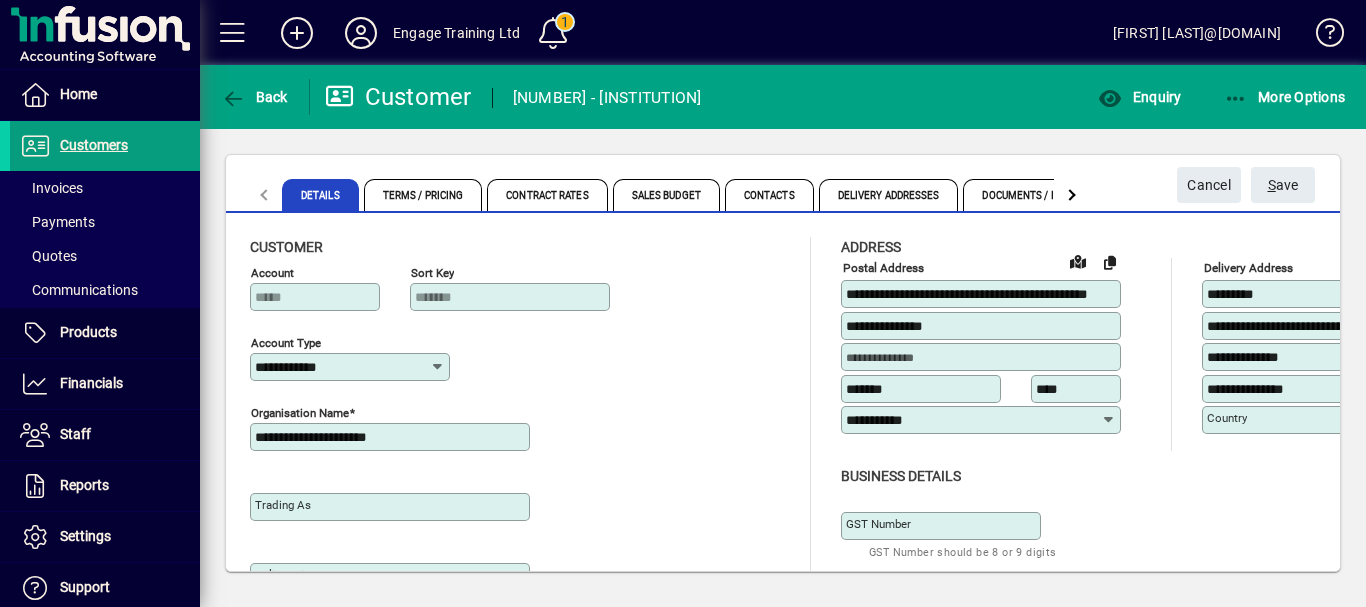type on "**********" 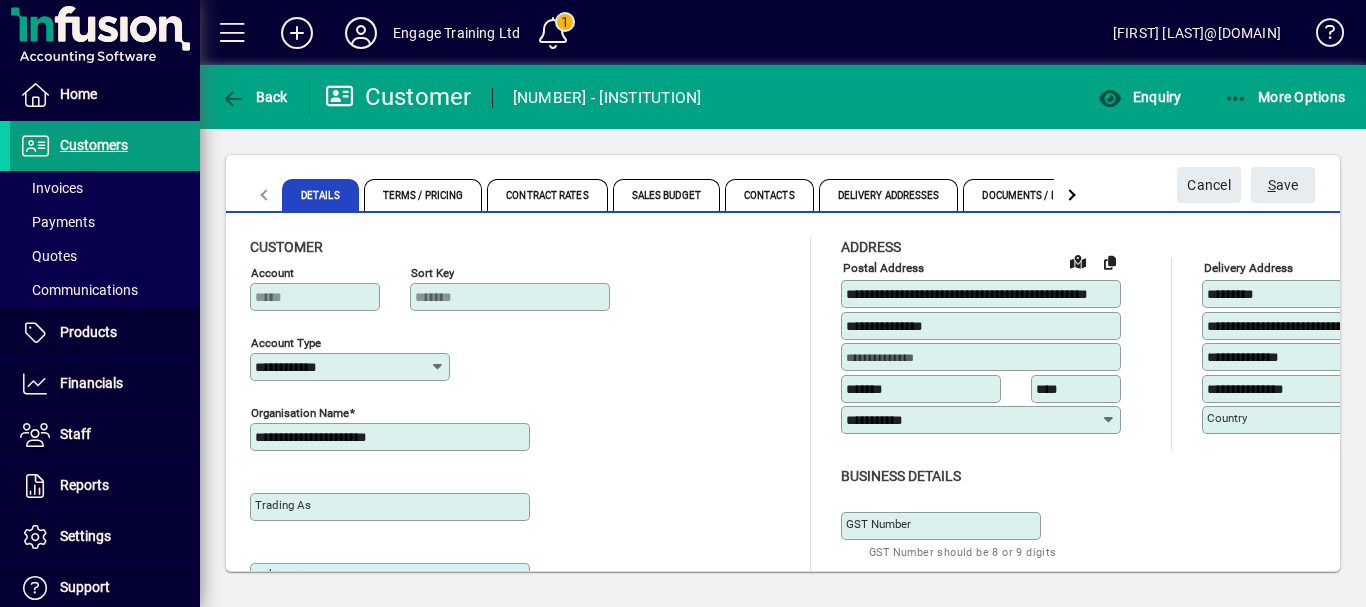 scroll, scrollTop: 0, scrollLeft: 0, axis: both 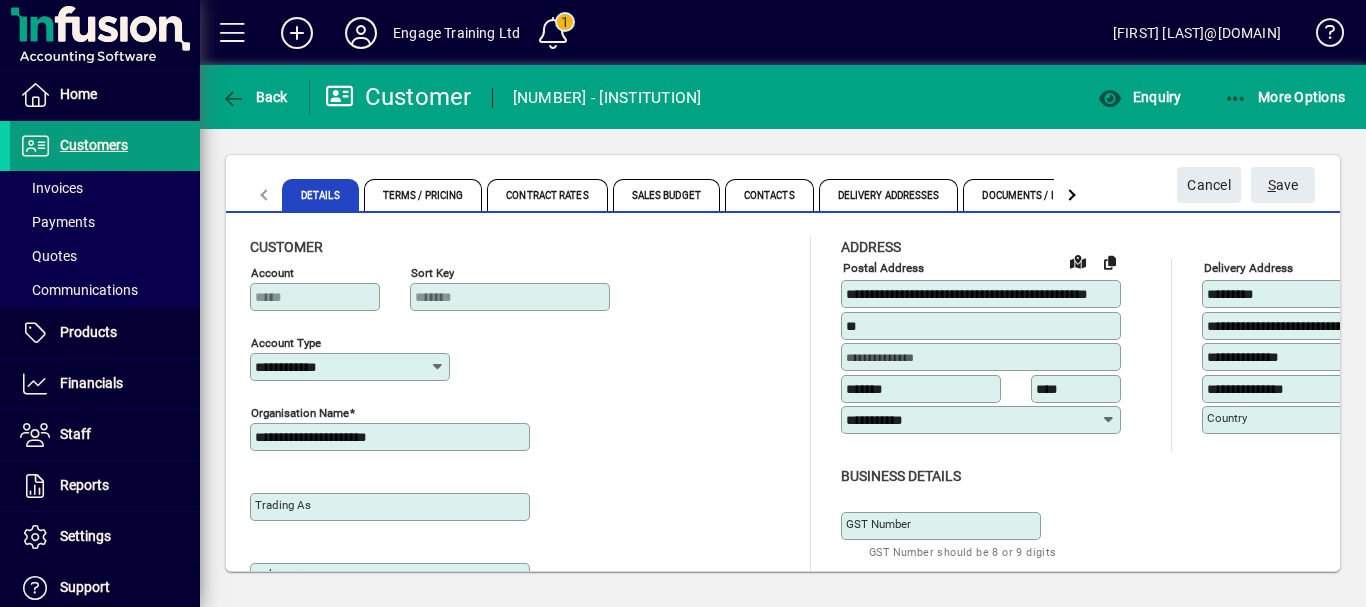 type on "*" 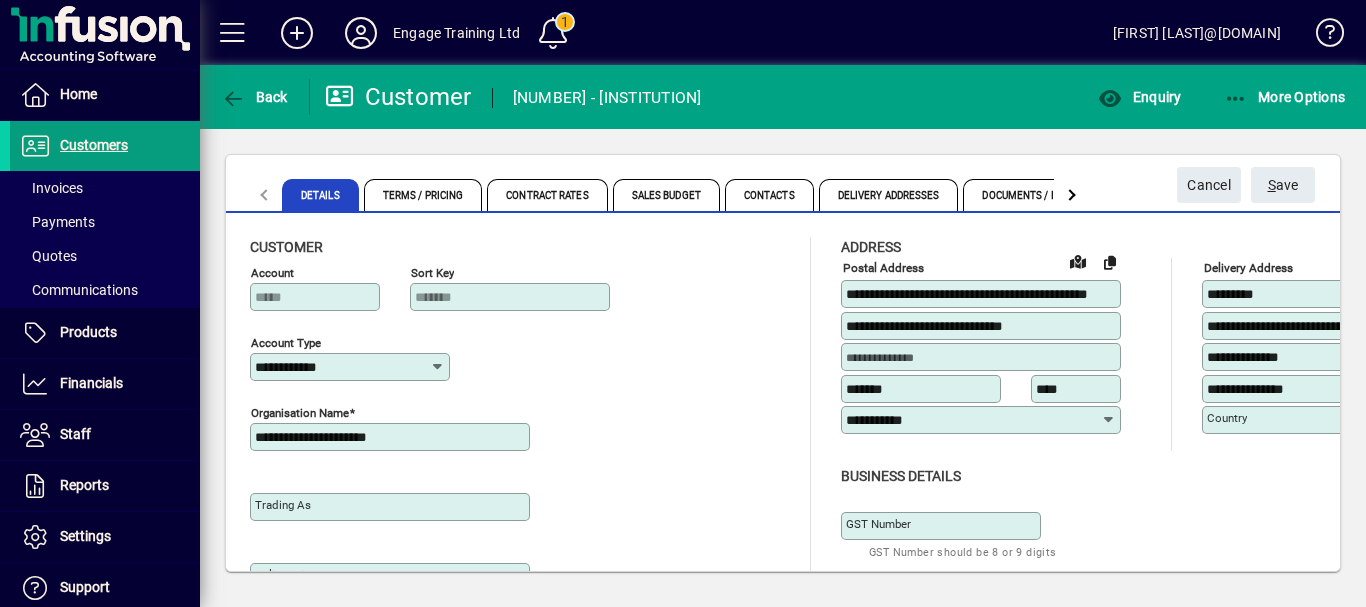 type on "**********" 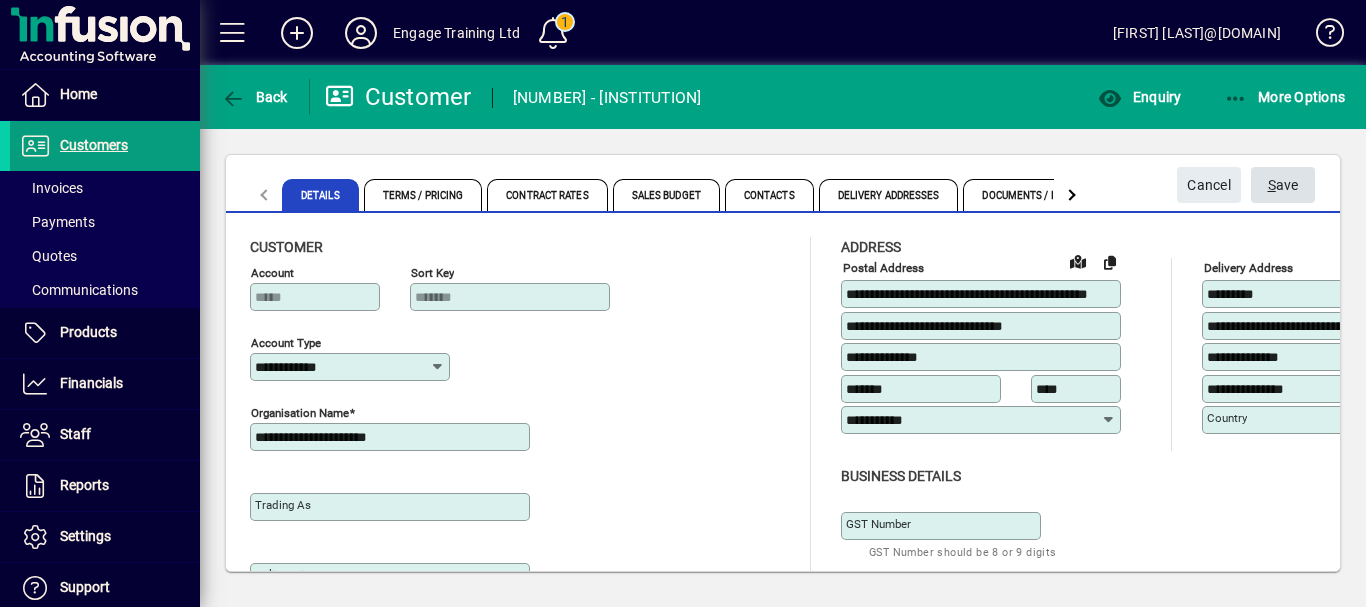 type on "**********" 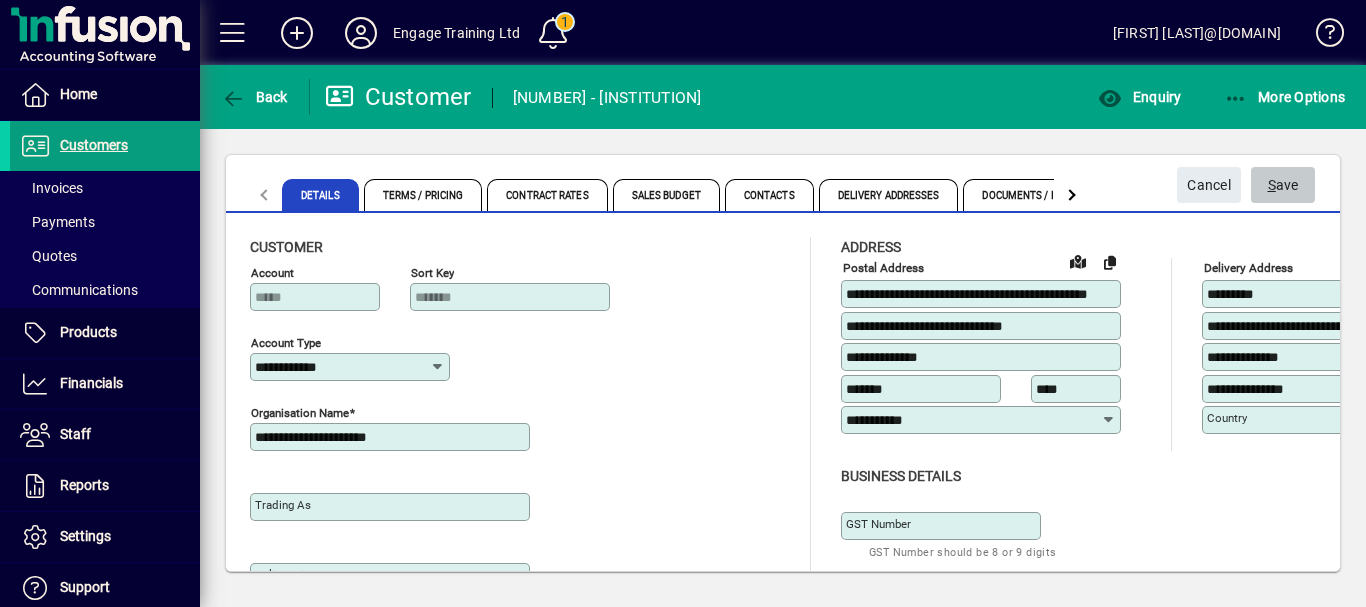 click on "S ave" 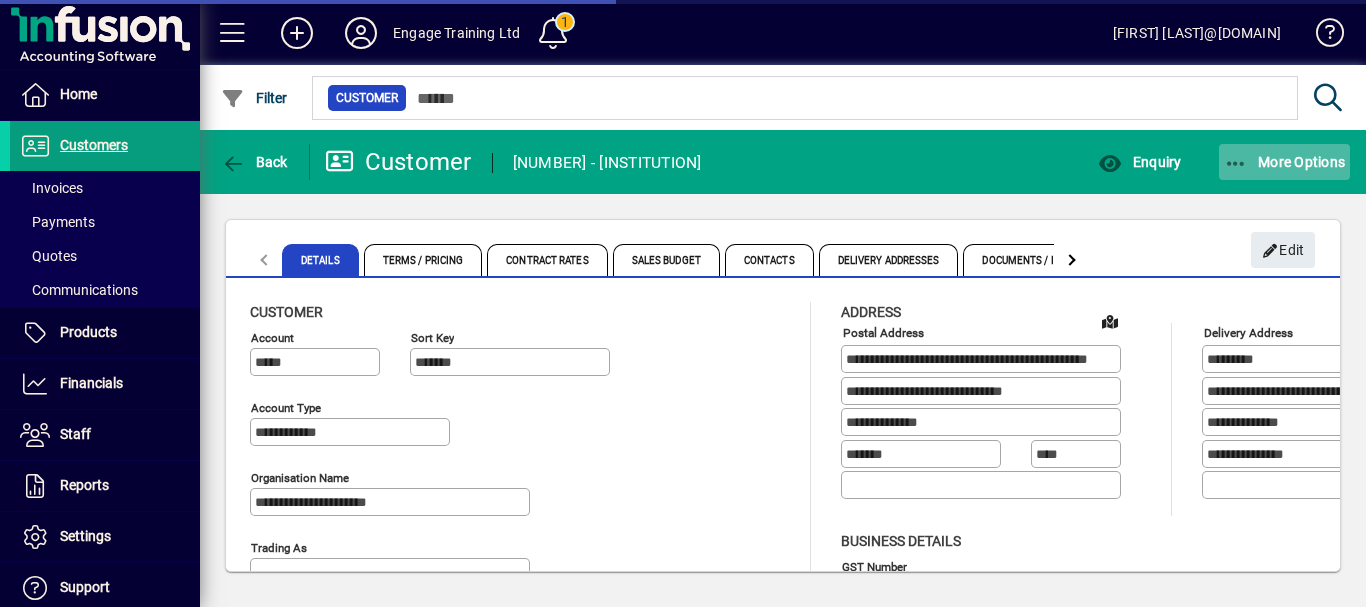 type on "*******" 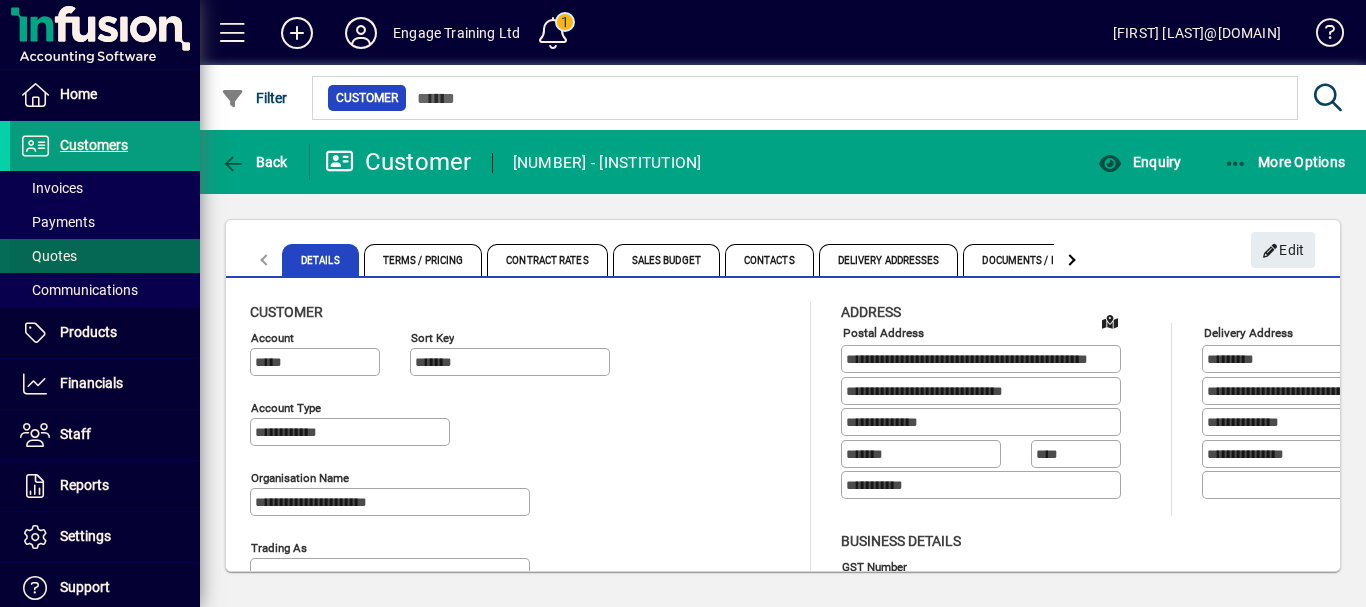 click on "Quotes" at bounding box center (48, 256) 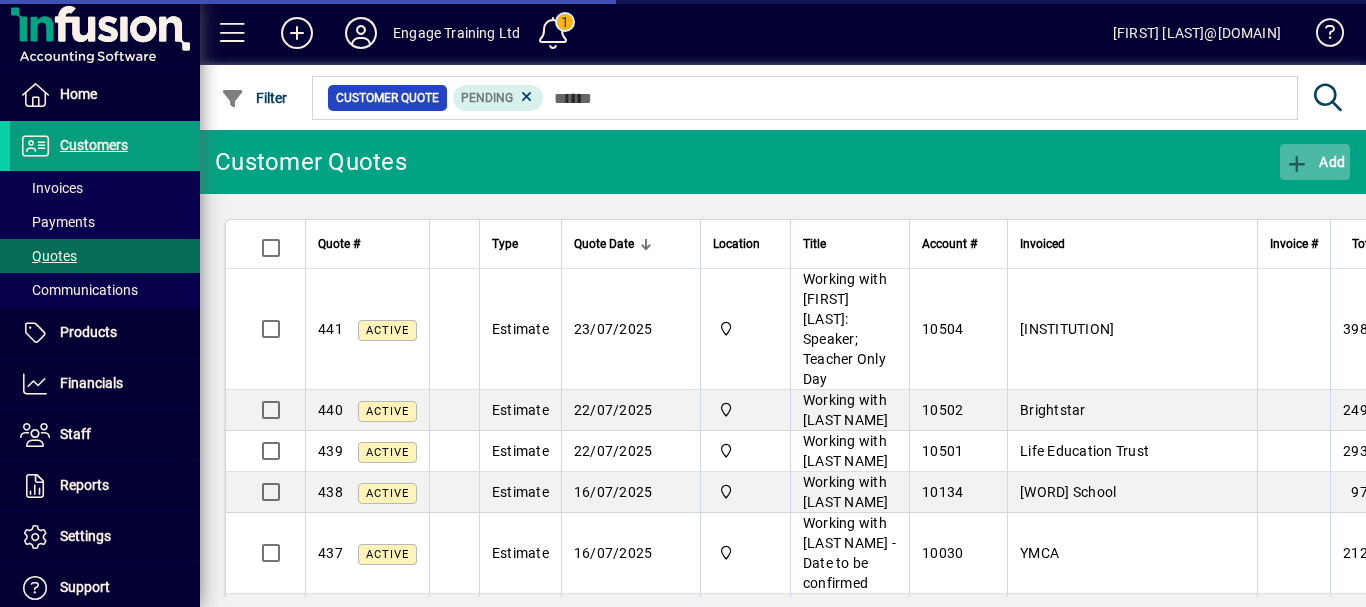 click 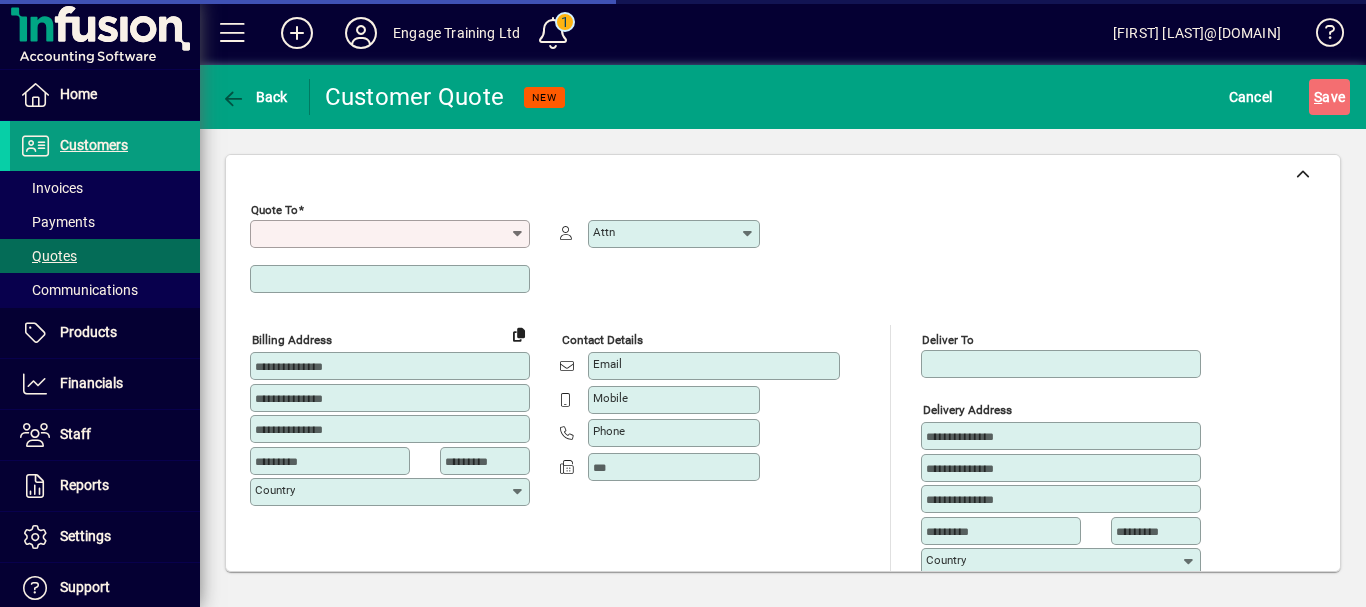 type on "**********" 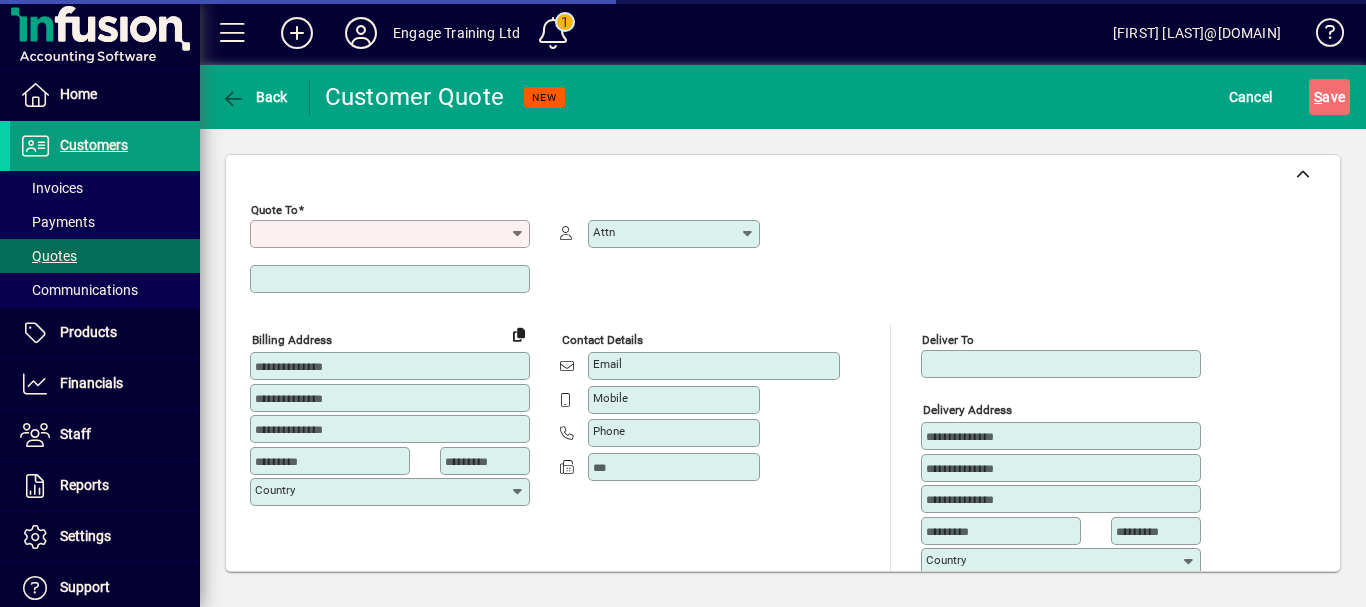 type on "******" 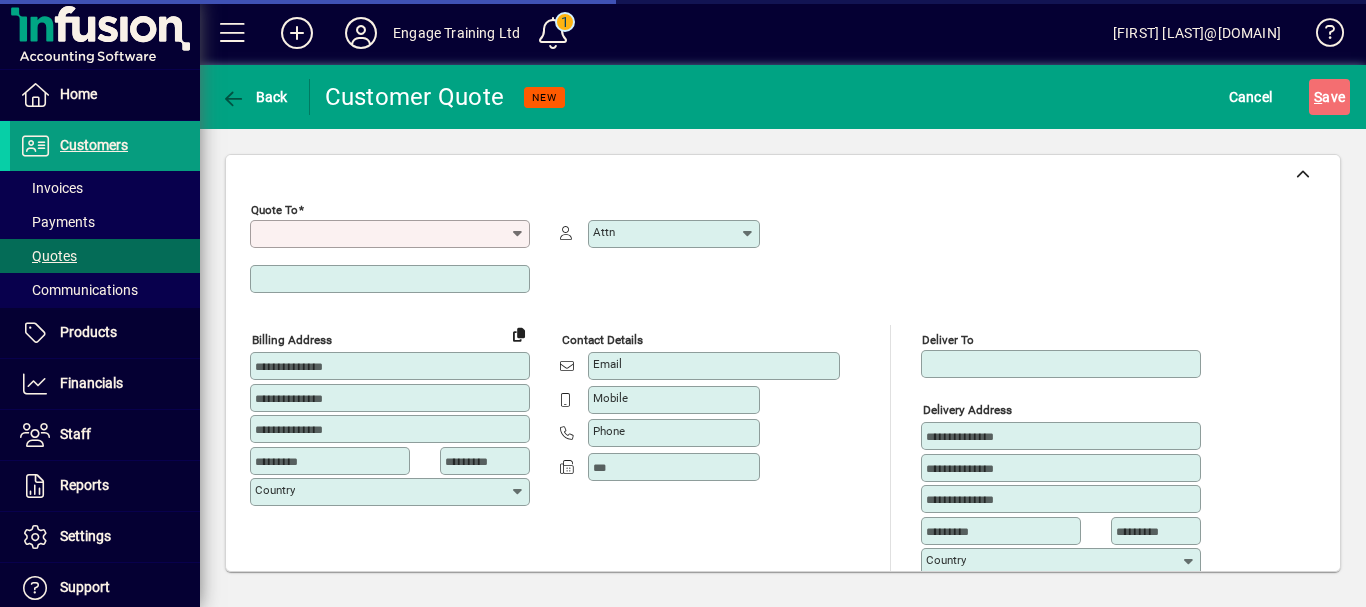 type on "**********" 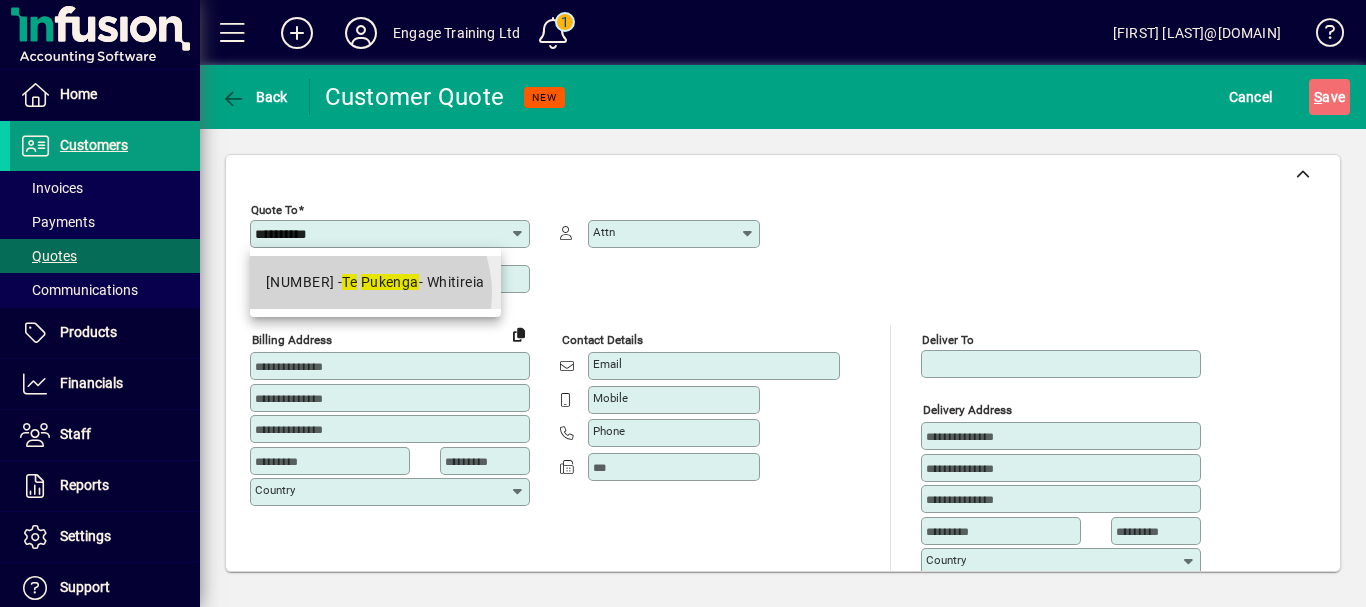 click on "10346 -  Te   Pukenga  - Whitireia" at bounding box center [375, 282] 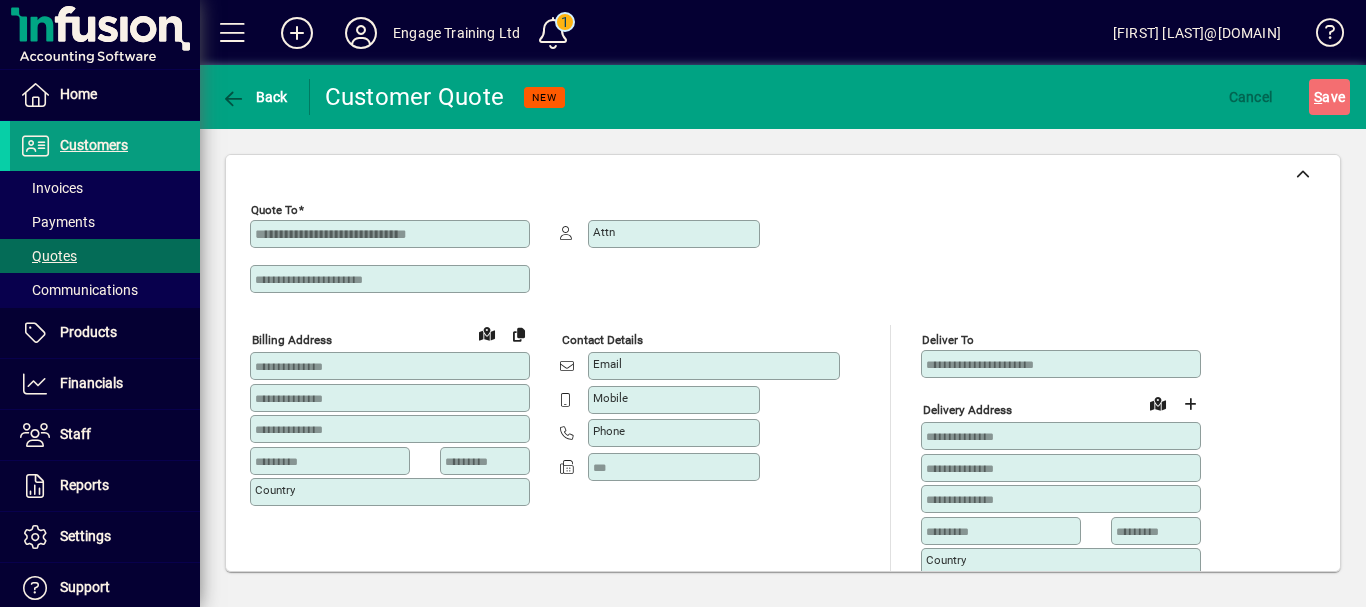 type on "**********" 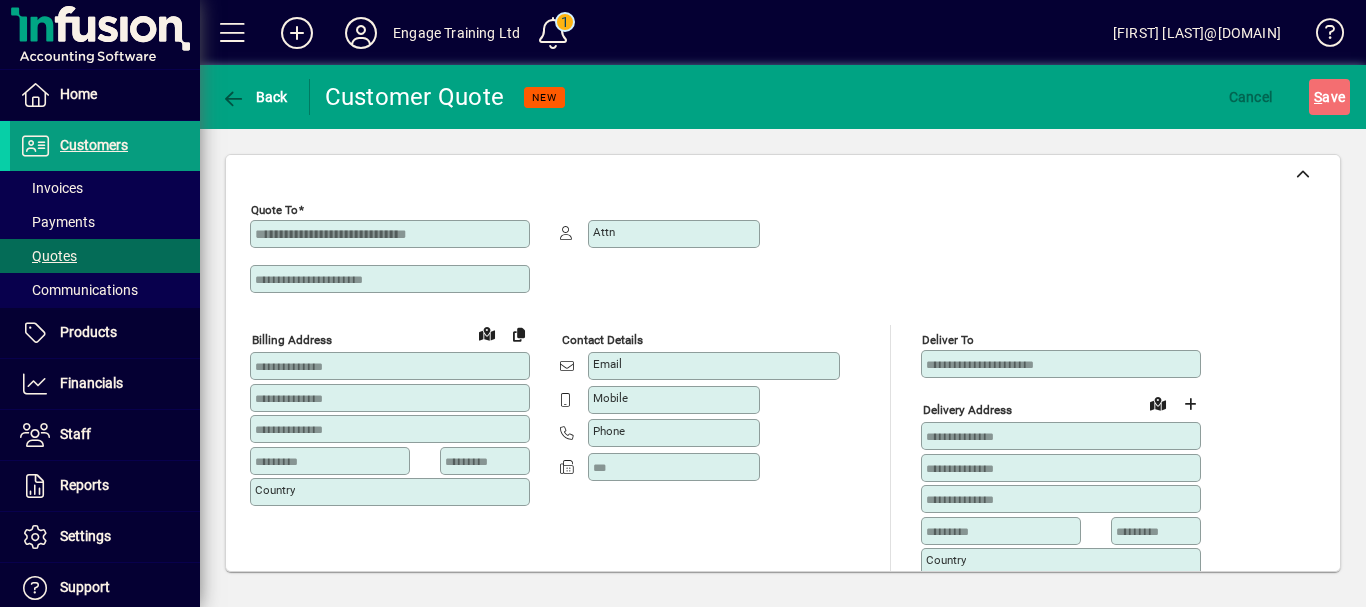 type on "**********" 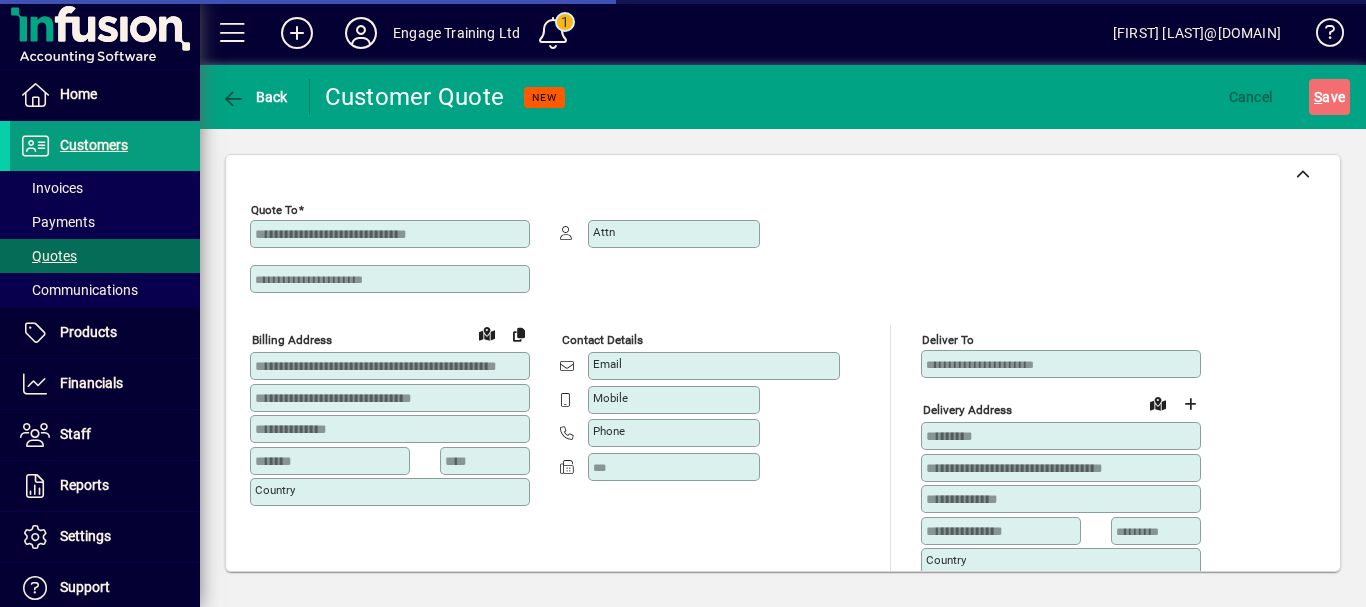 type 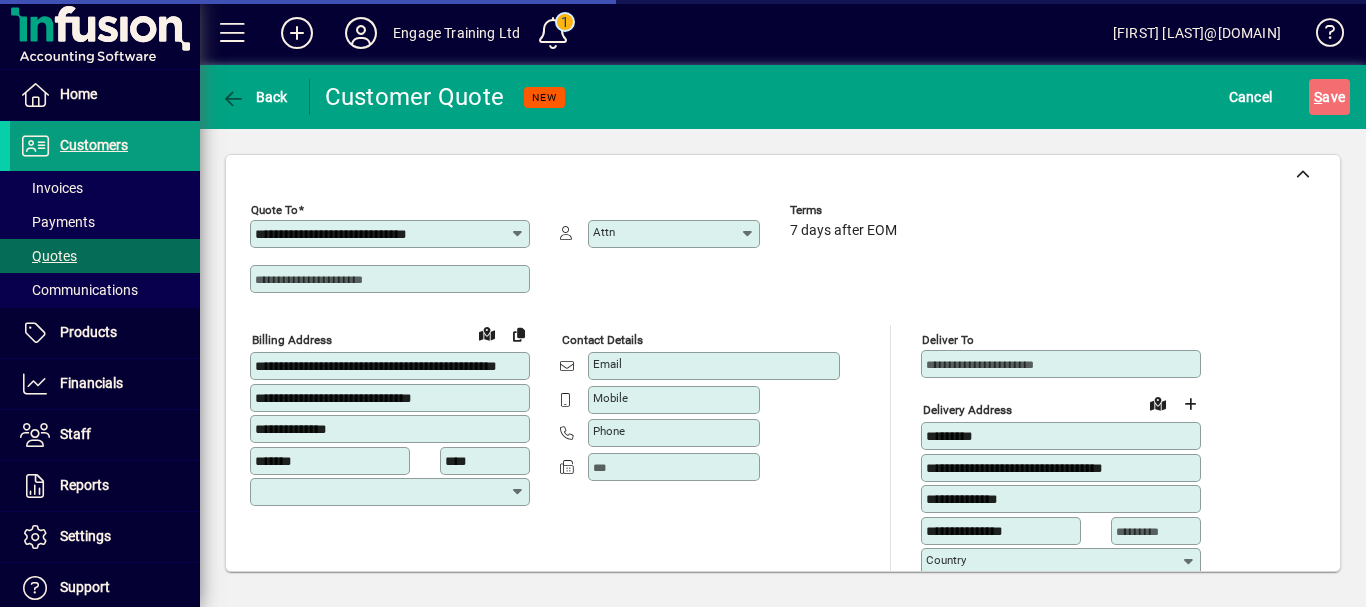 type on "**********" 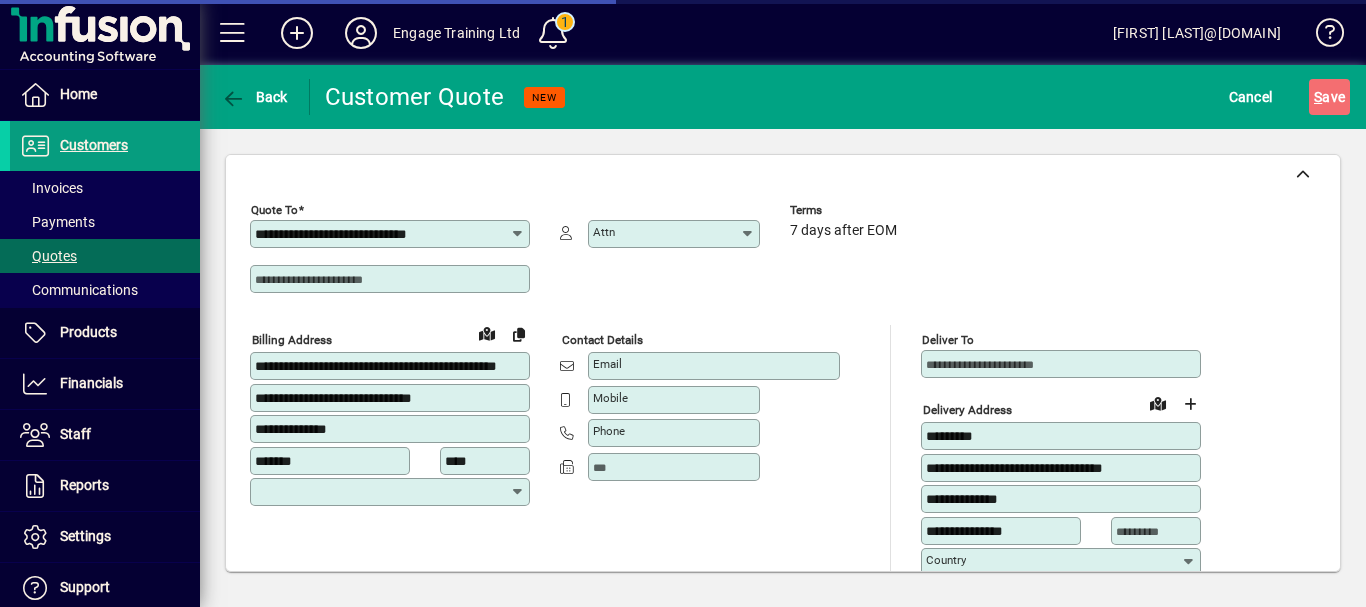 type on "*******" 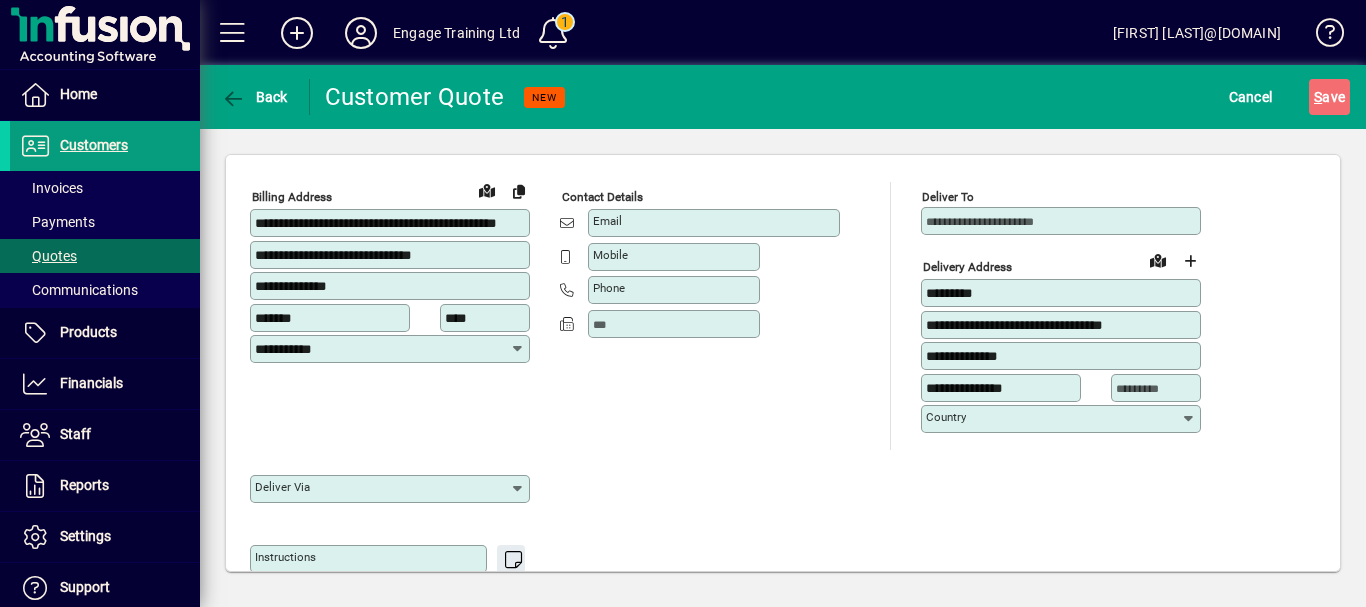 scroll, scrollTop: 167, scrollLeft: 0, axis: vertical 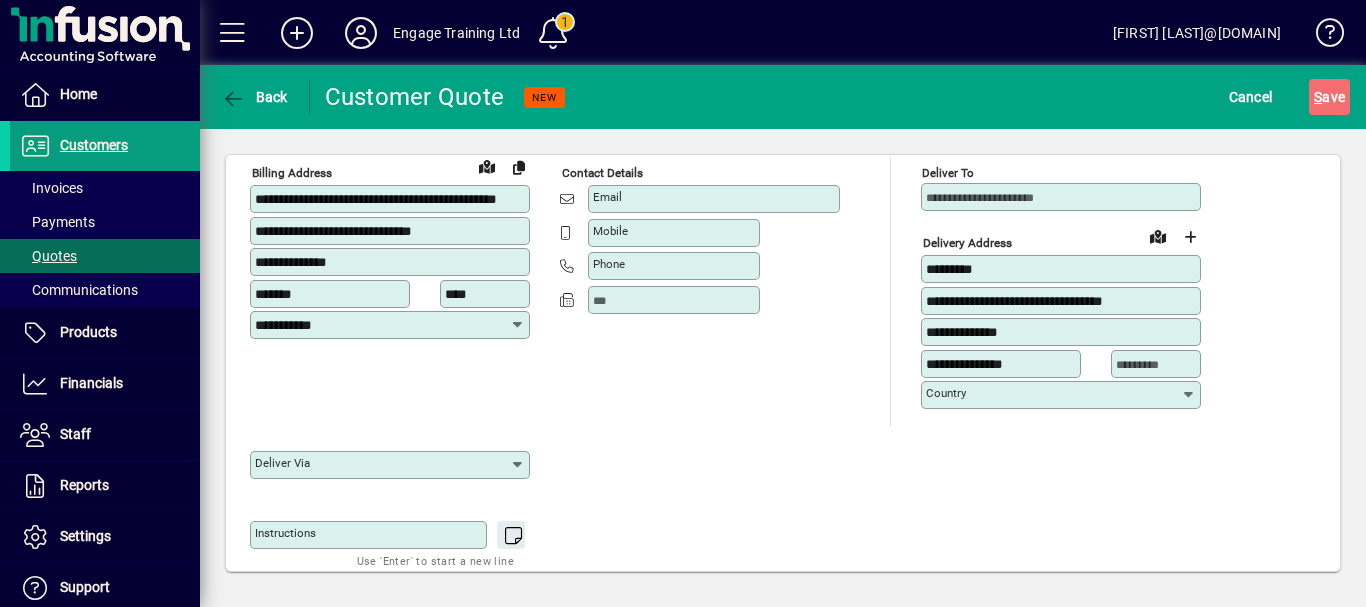 click on "**********" at bounding box center (1003, 364) 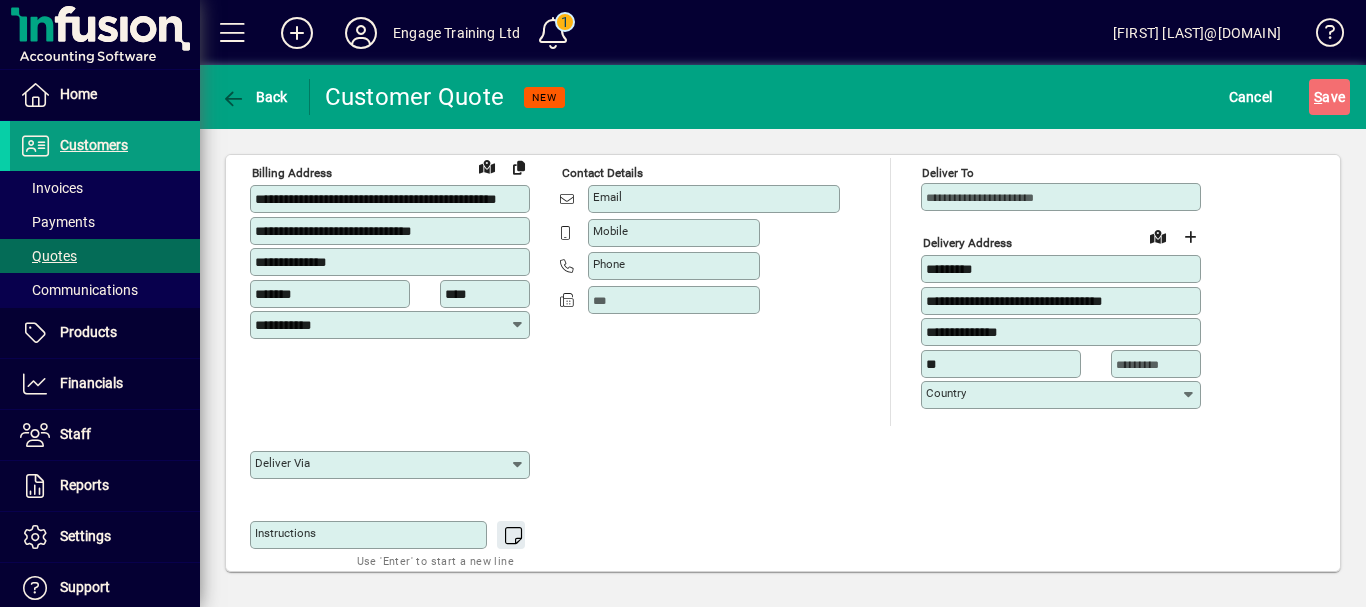 type on "*" 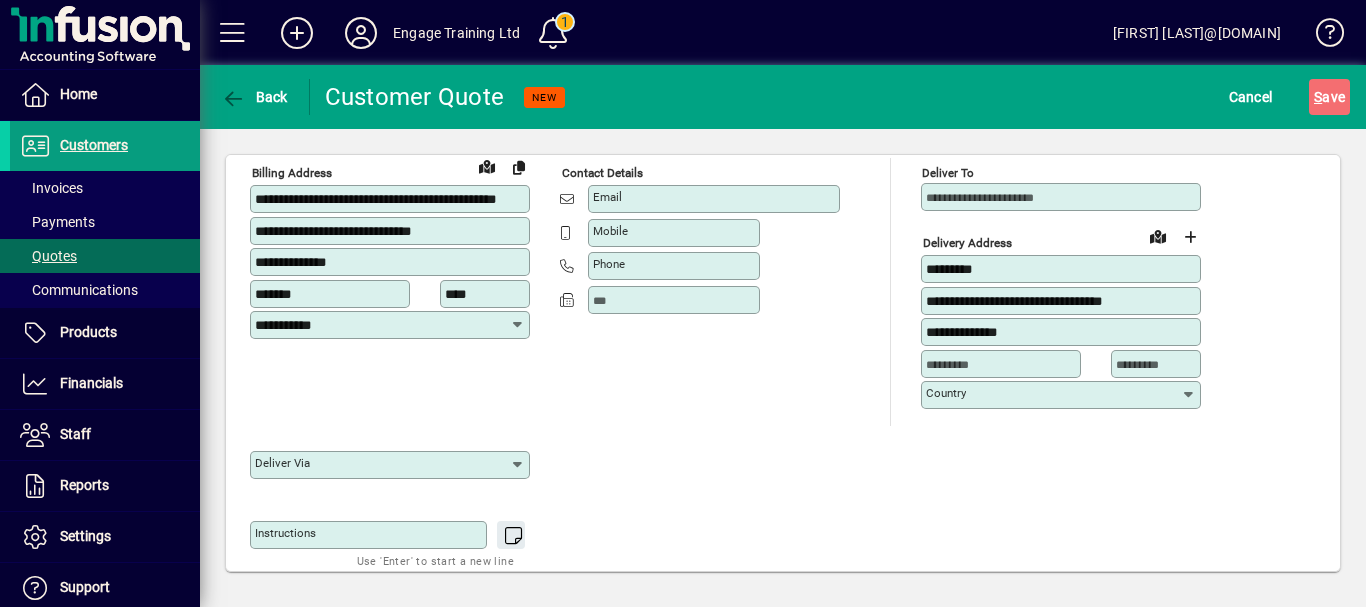 type 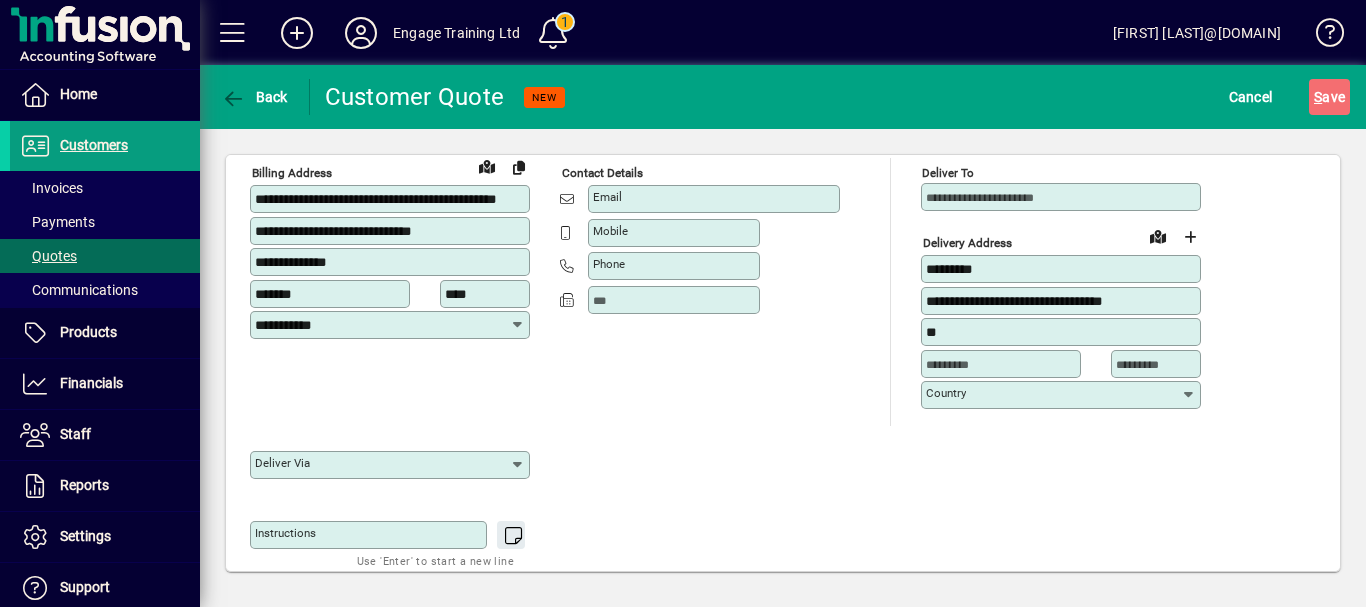 type on "*" 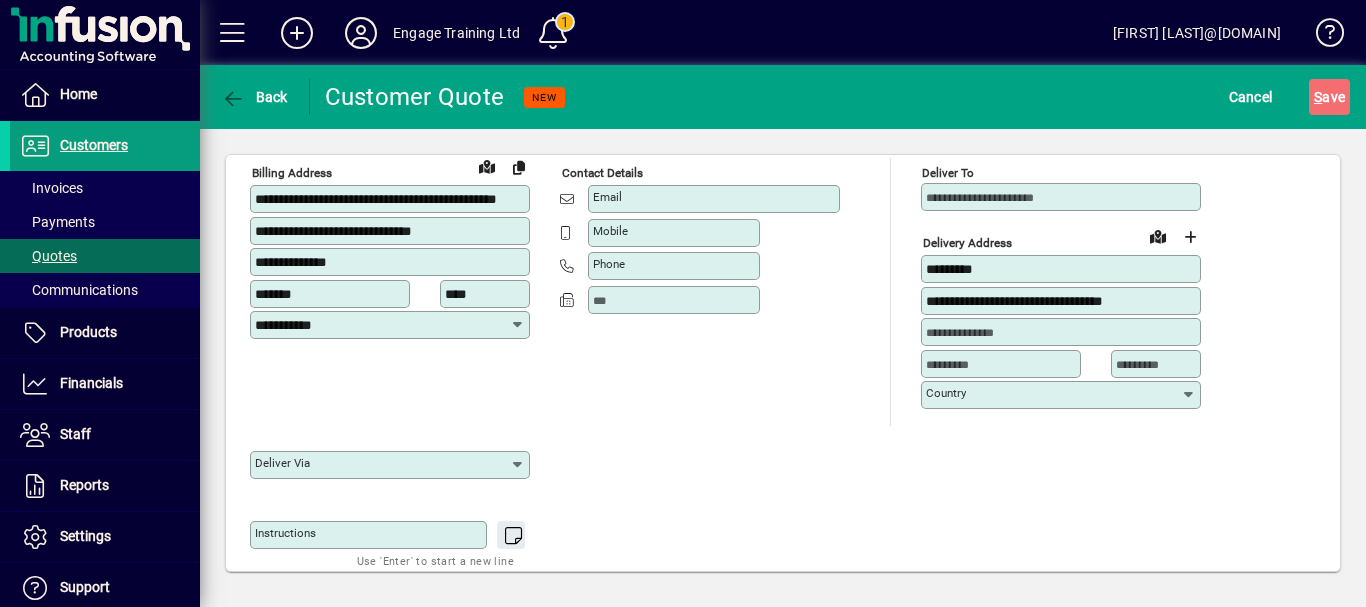 type 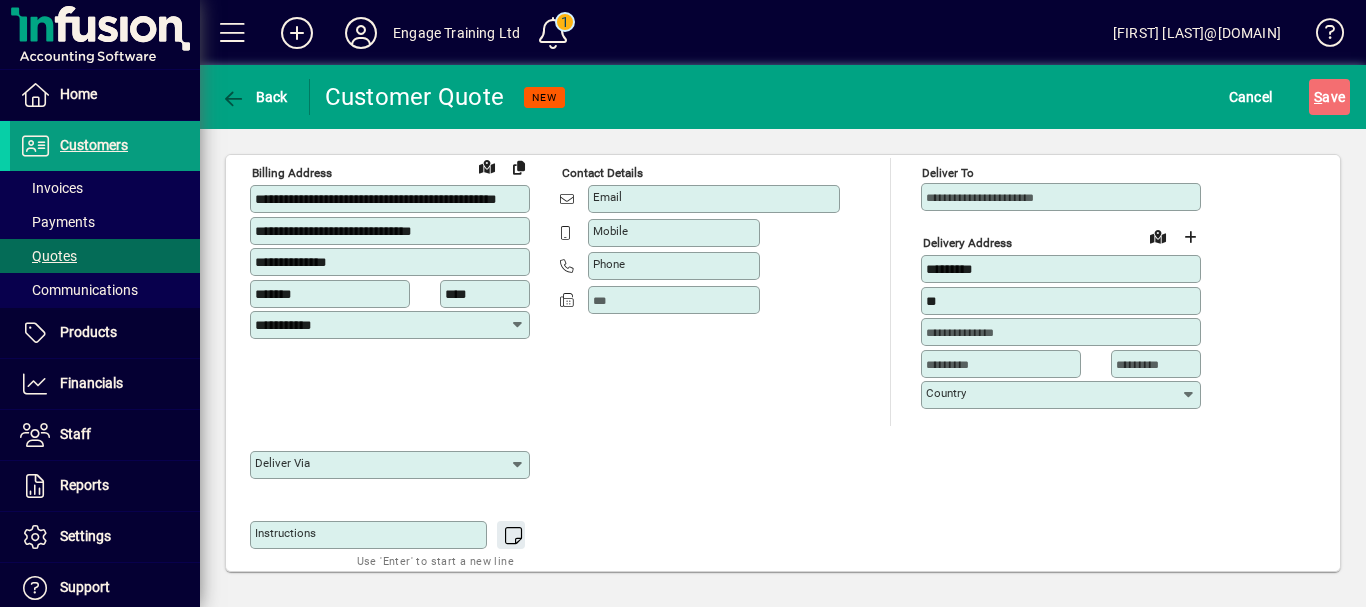 type on "*" 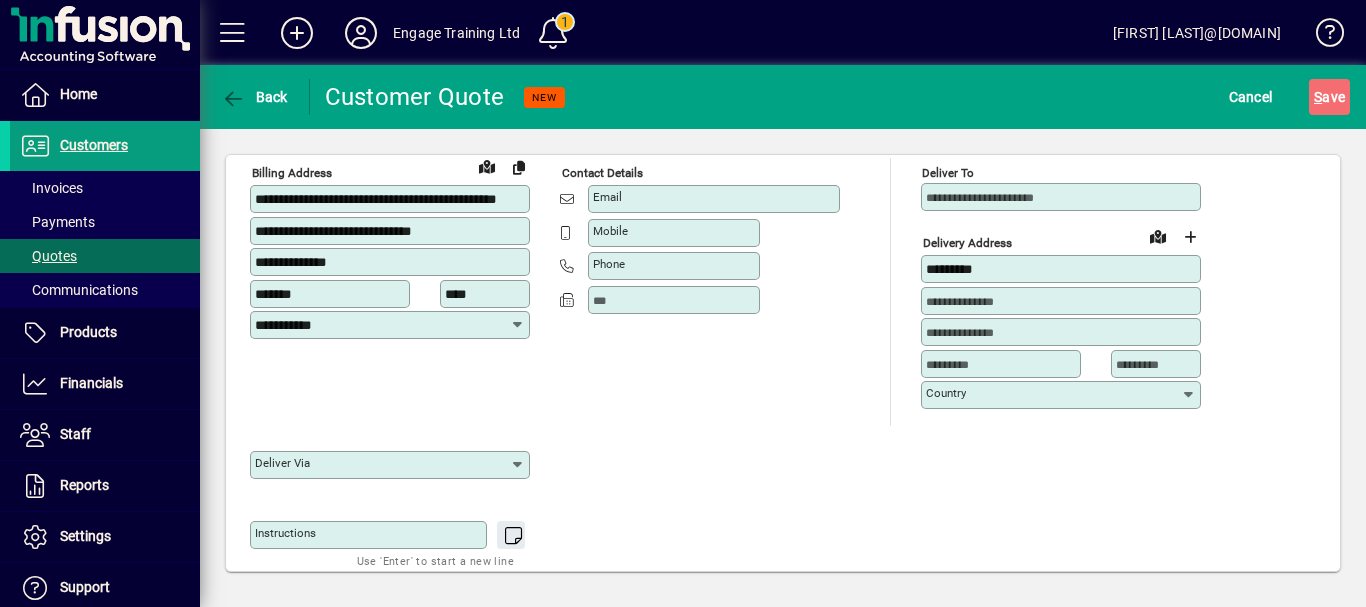 type 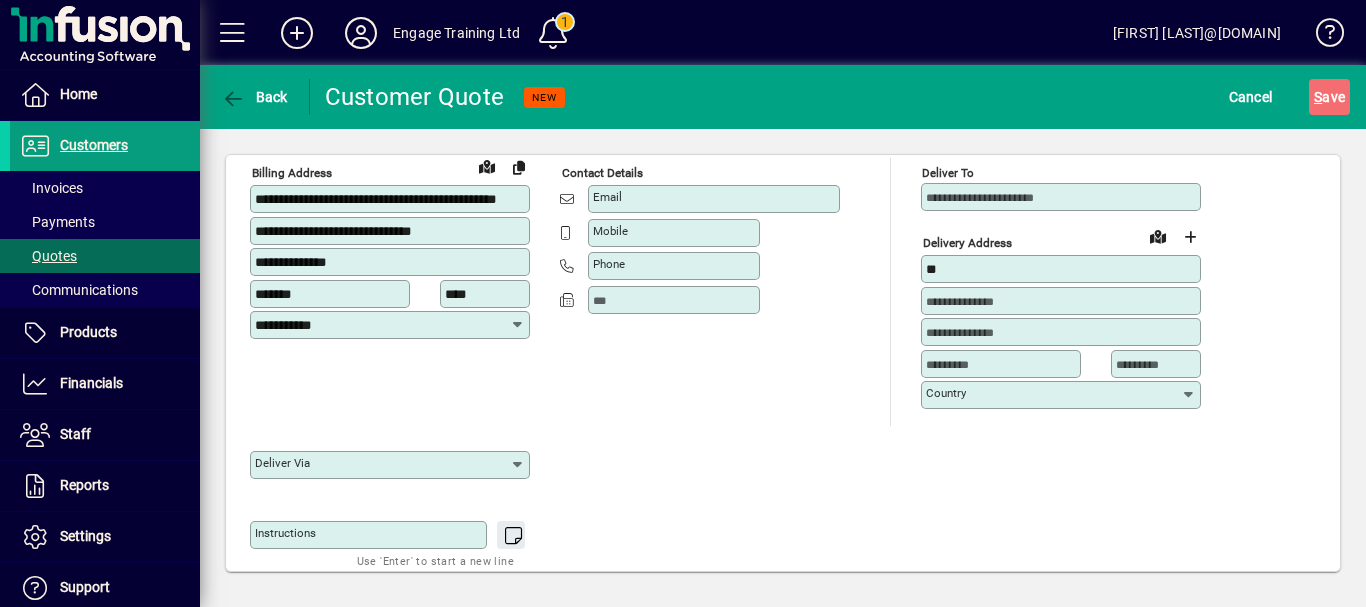 type on "*" 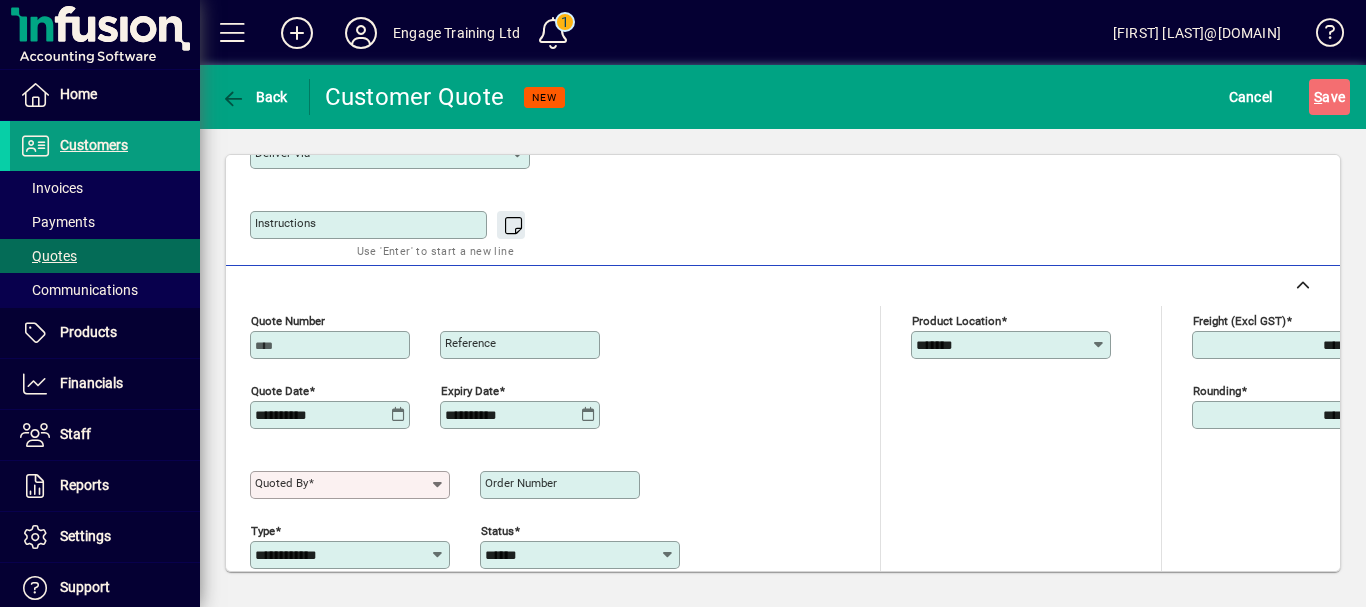 scroll, scrollTop: 500, scrollLeft: 0, axis: vertical 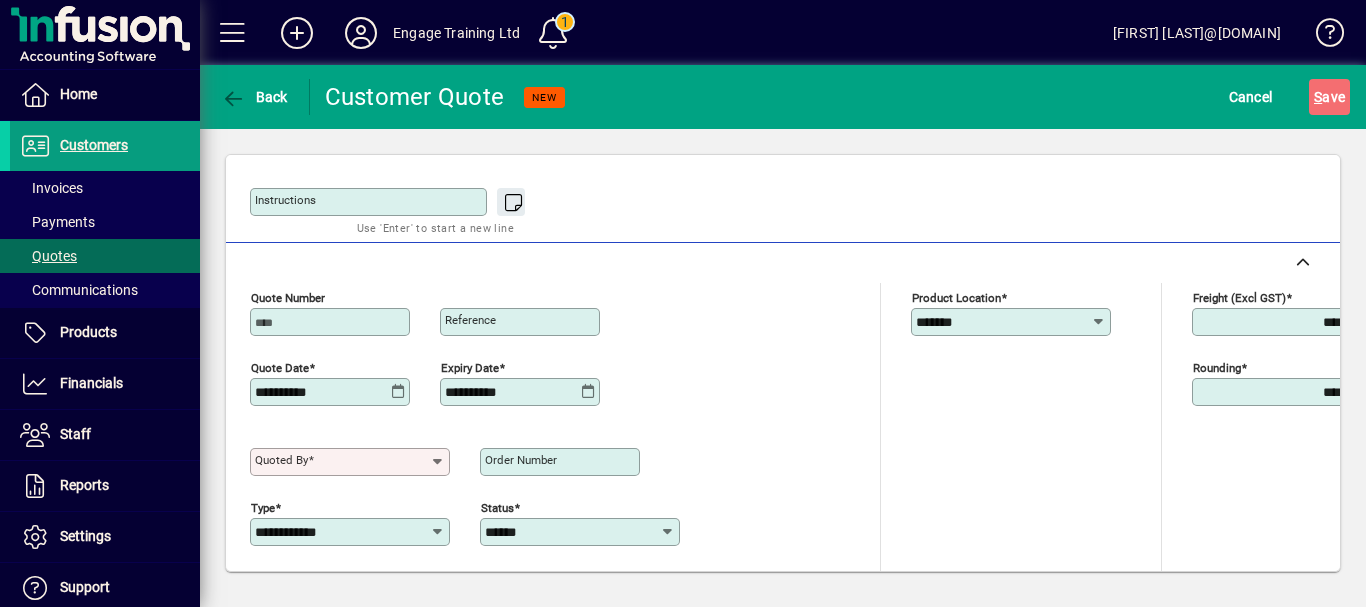 type 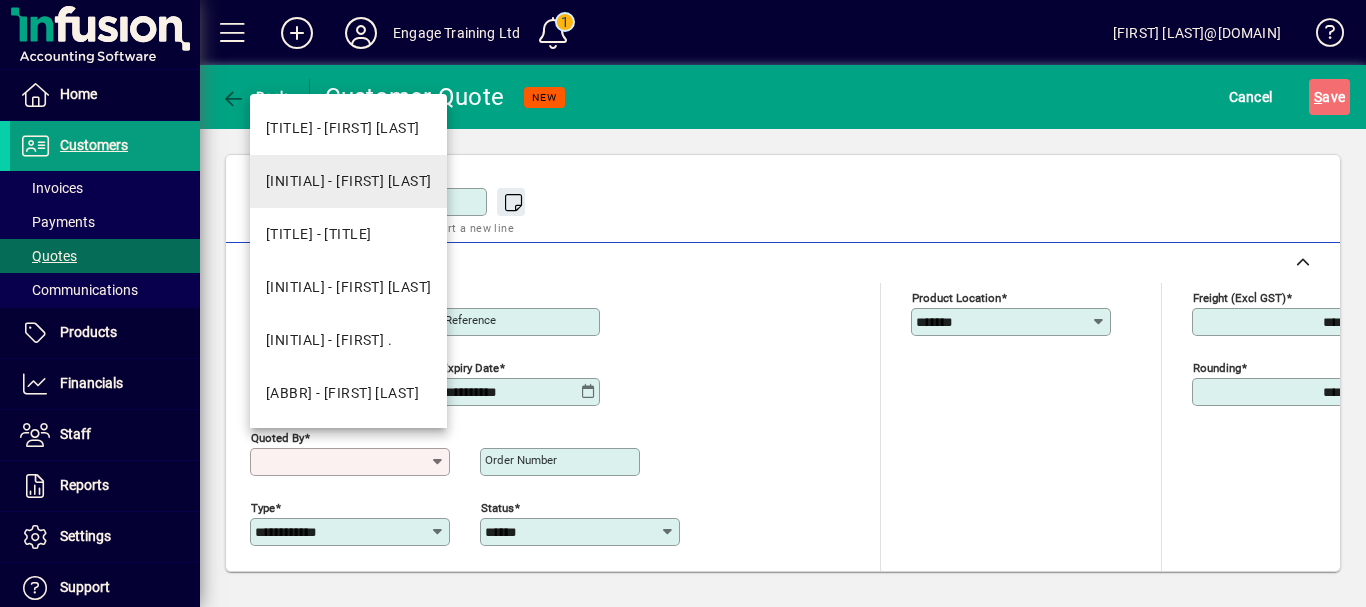 click on "[INITIAL] - [FIRST] [LAST]" at bounding box center (348, 181) 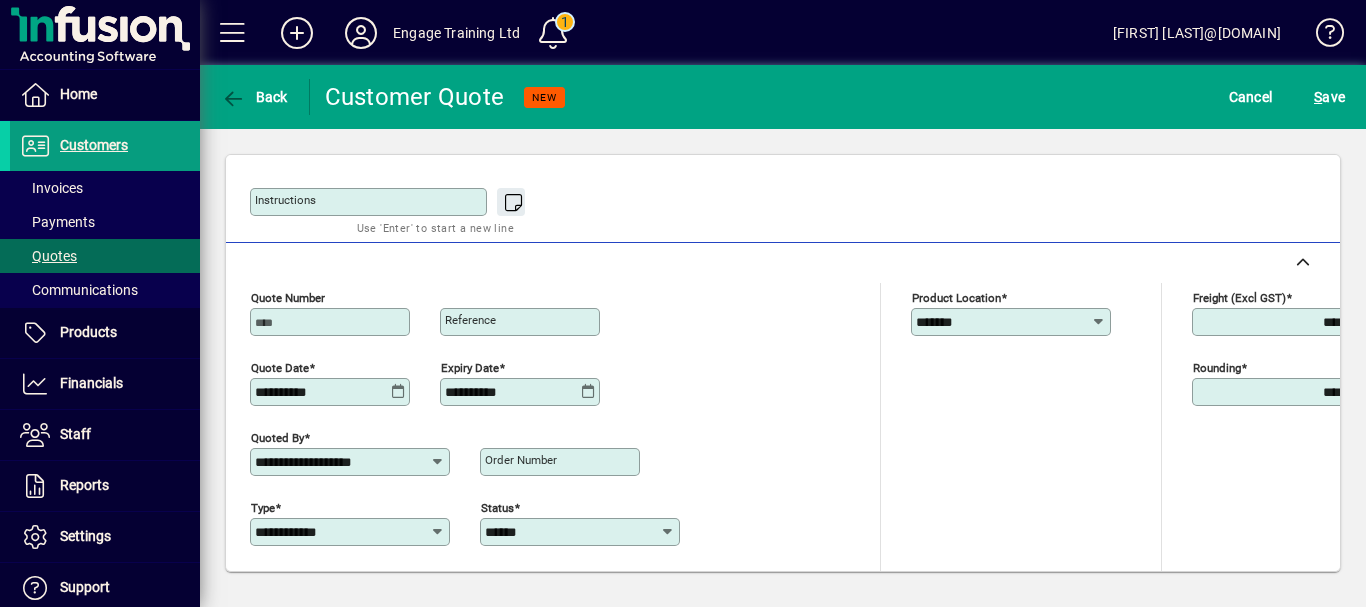 click on "Reference" at bounding box center (522, 322) 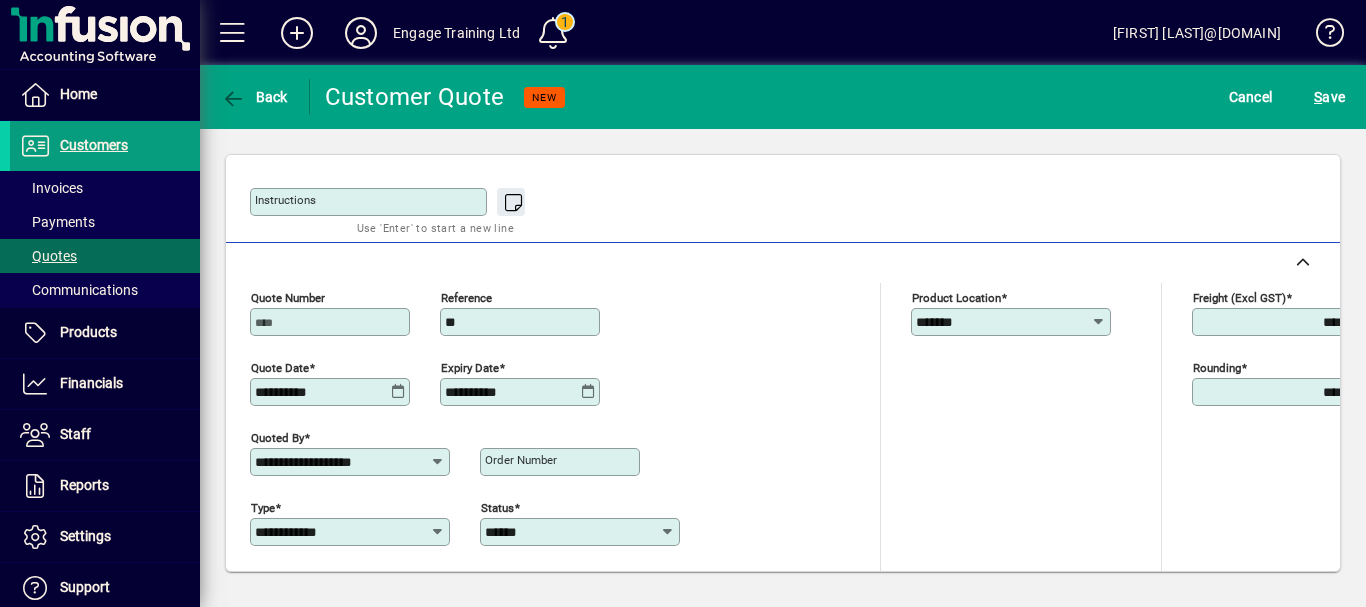 type on "*" 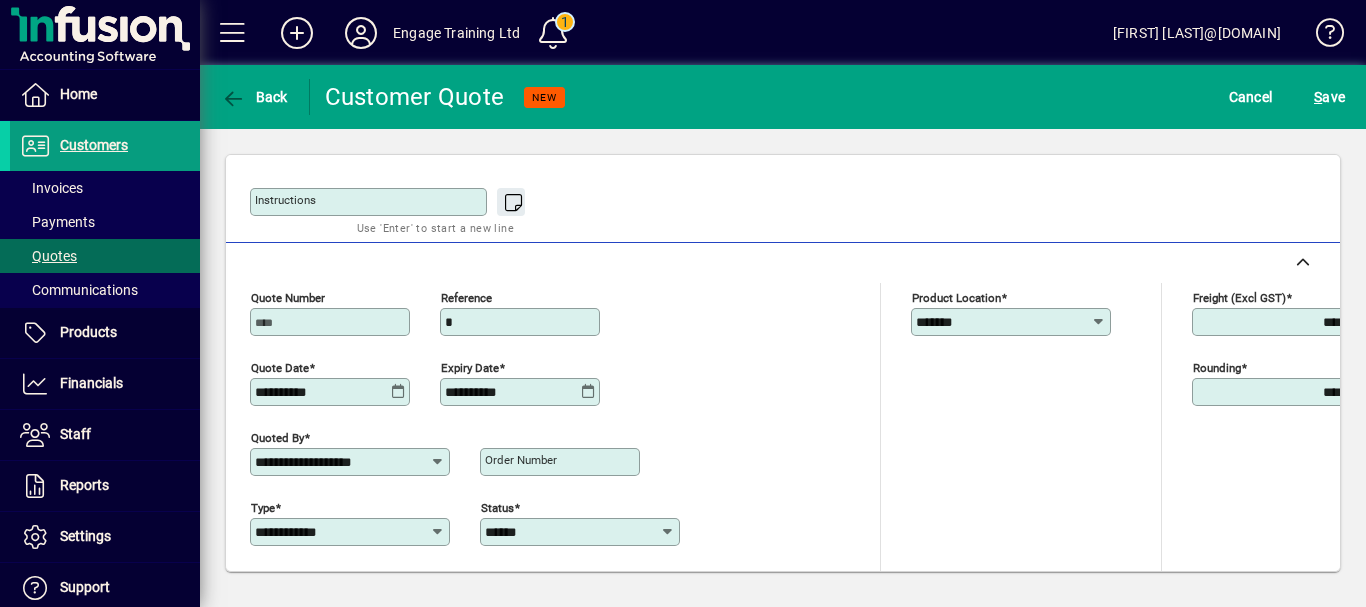 type 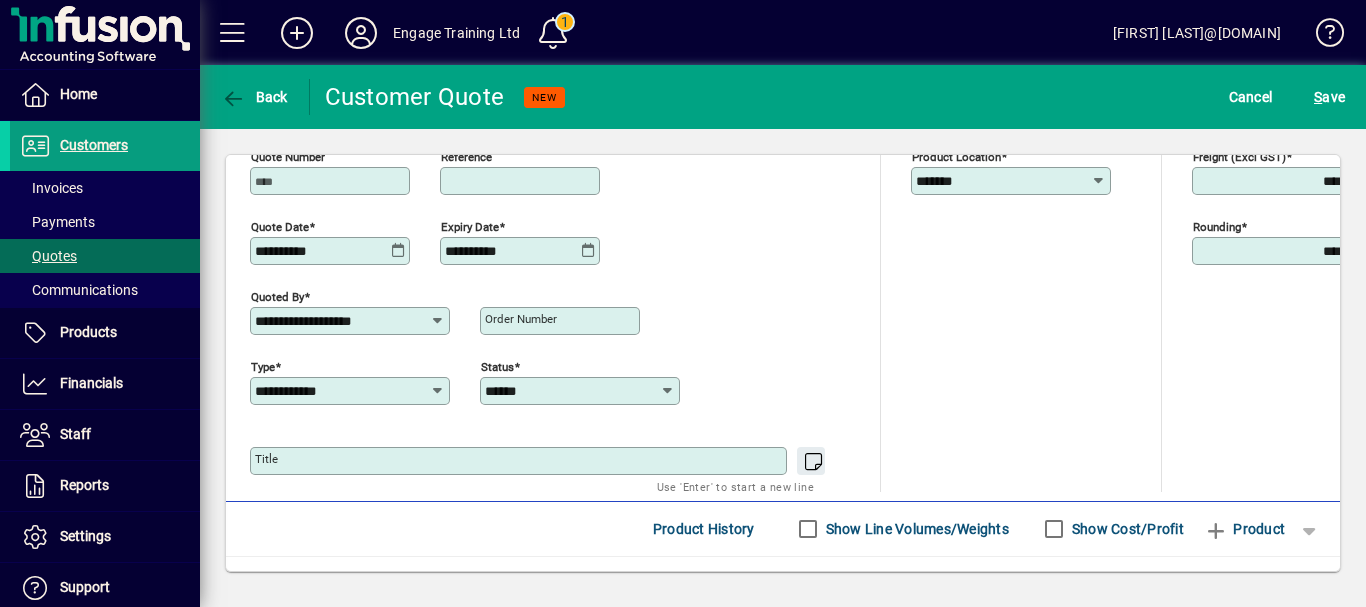 scroll, scrollTop: 667, scrollLeft: 0, axis: vertical 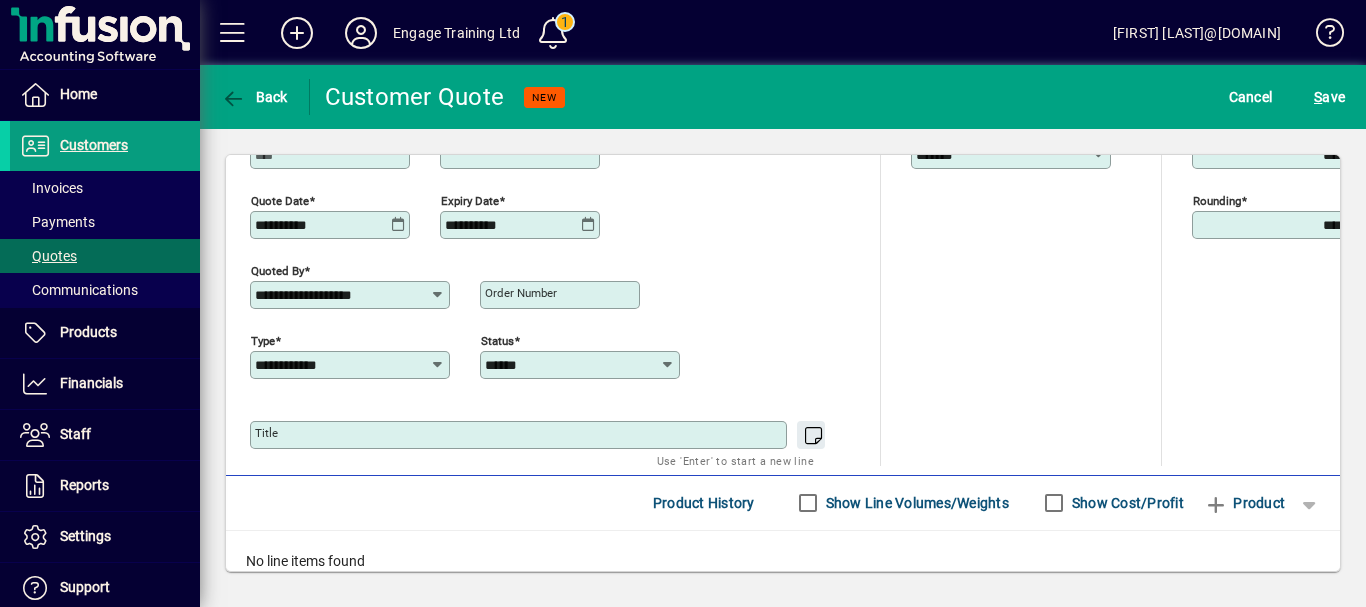 click on "Title" at bounding box center (520, 435) 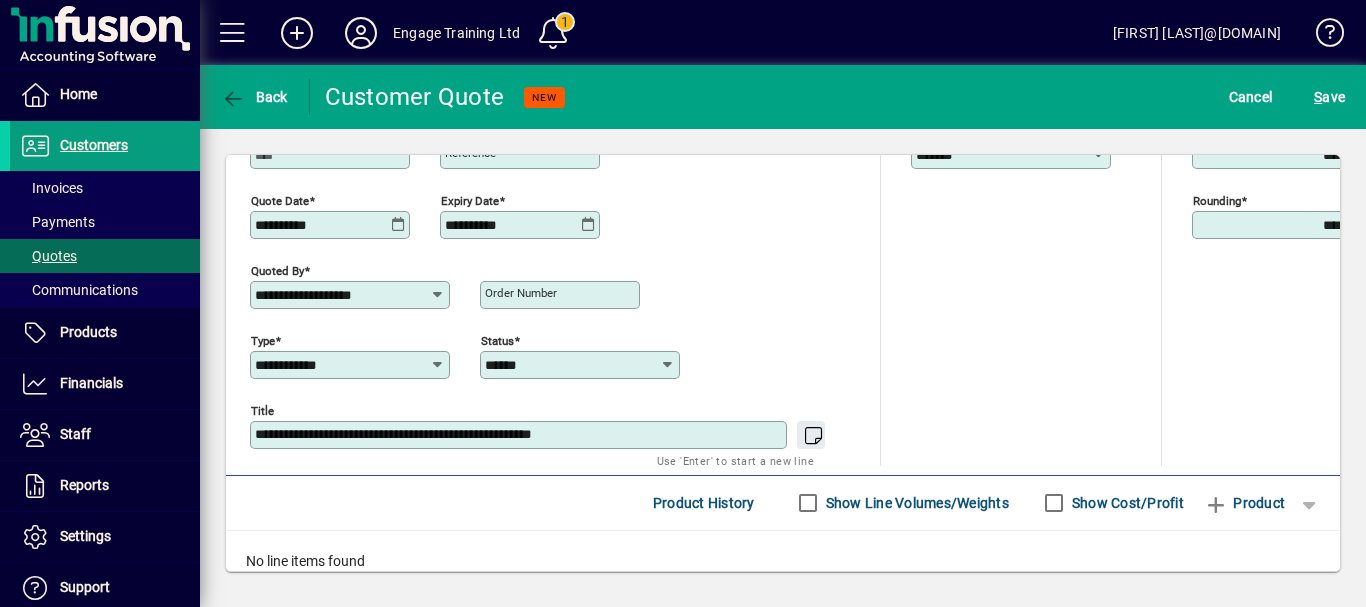 scroll, scrollTop: 801, scrollLeft: 0, axis: vertical 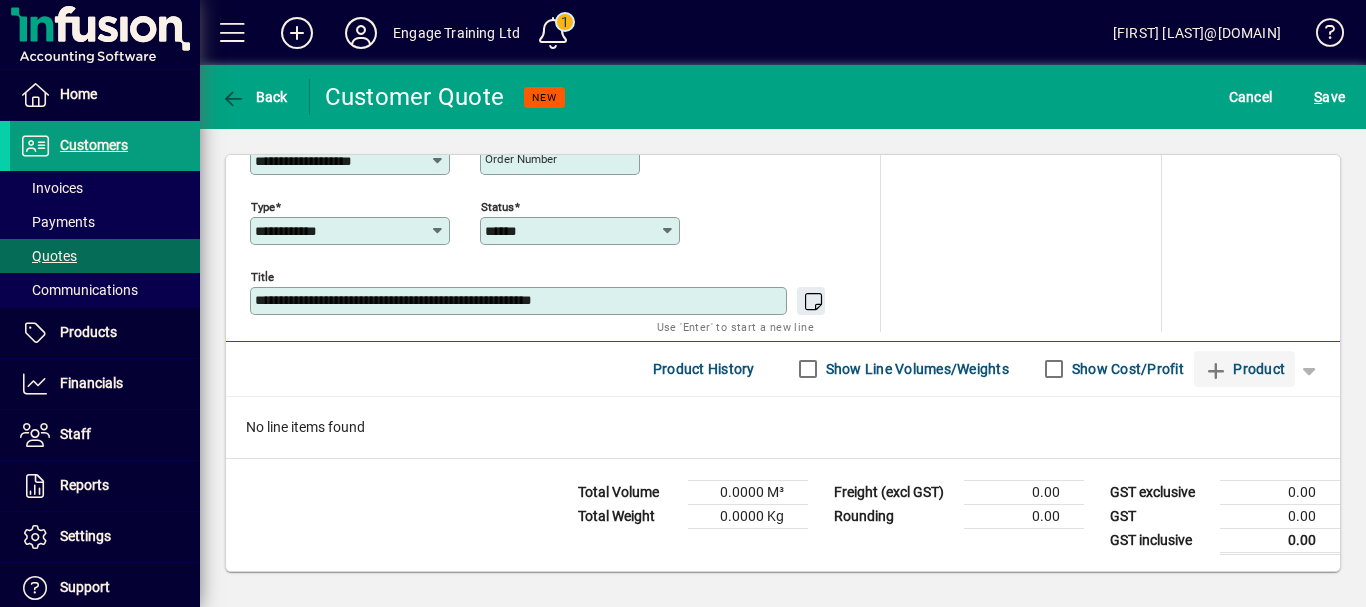 type on "**********" 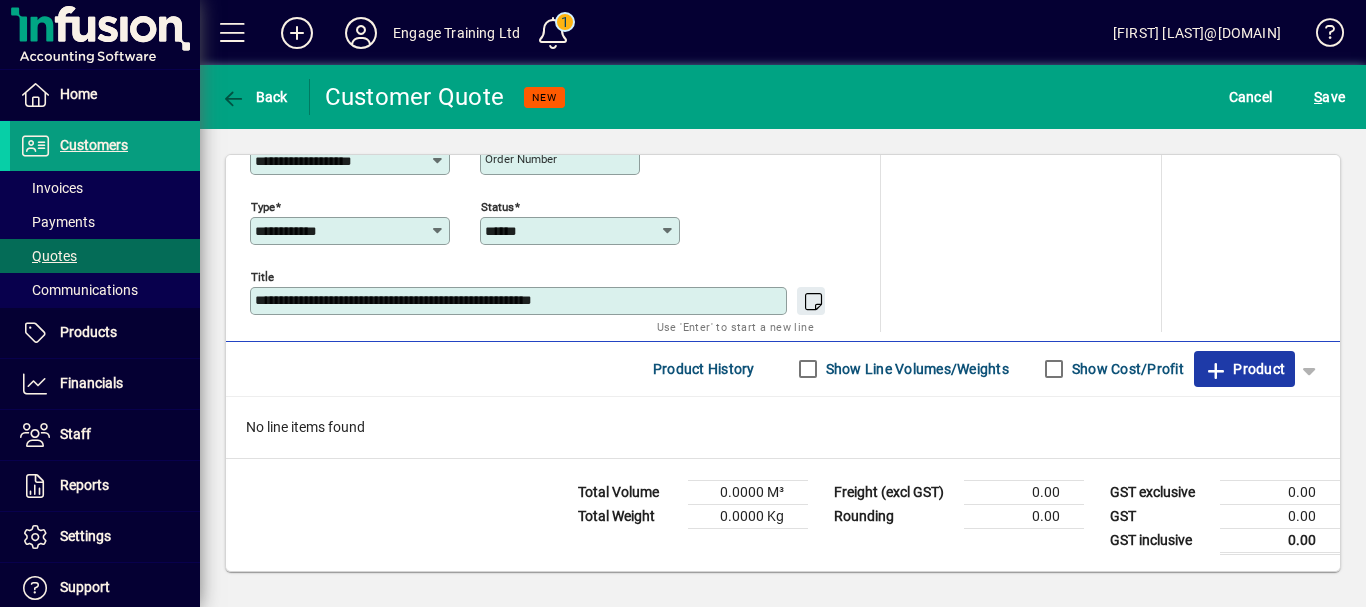 click on "Product" 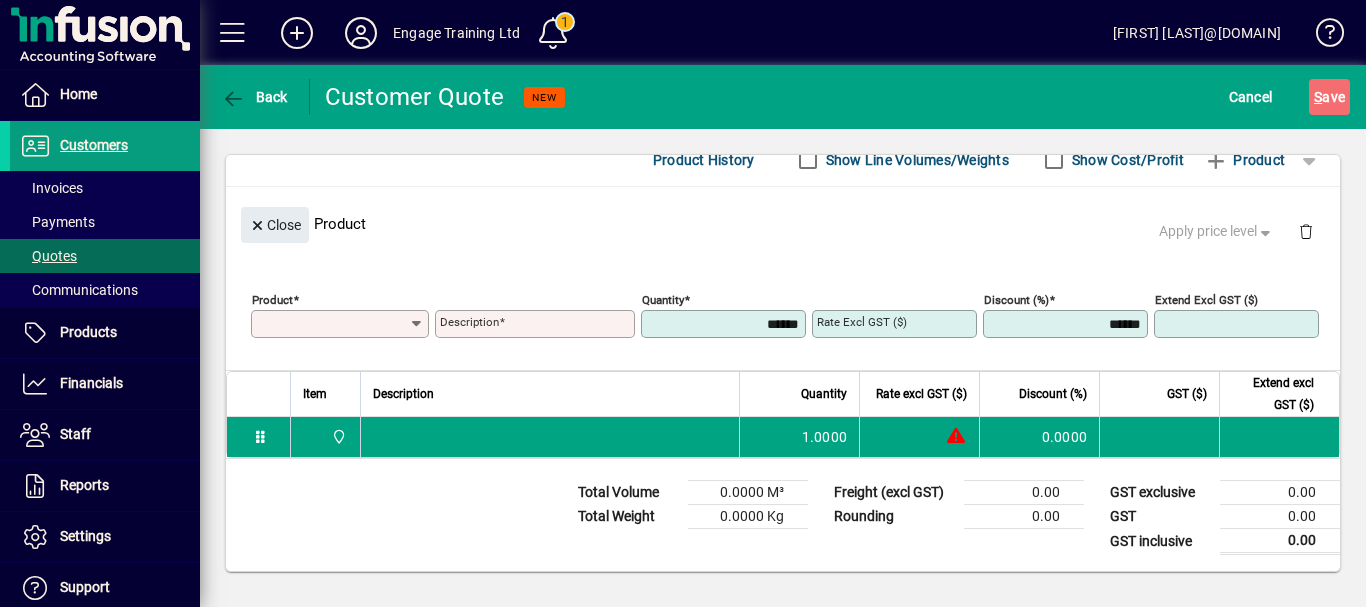 scroll, scrollTop: 197, scrollLeft: 0, axis: vertical 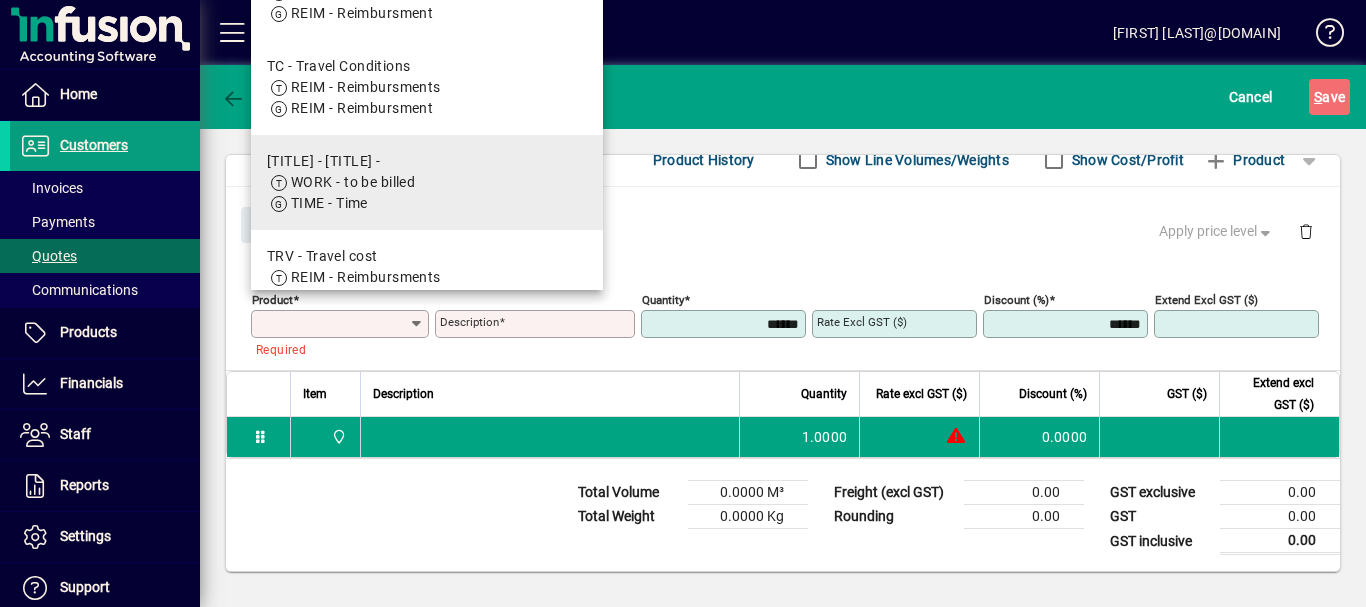 click on "WORK - to be billed" at bounding box center (353, 182) 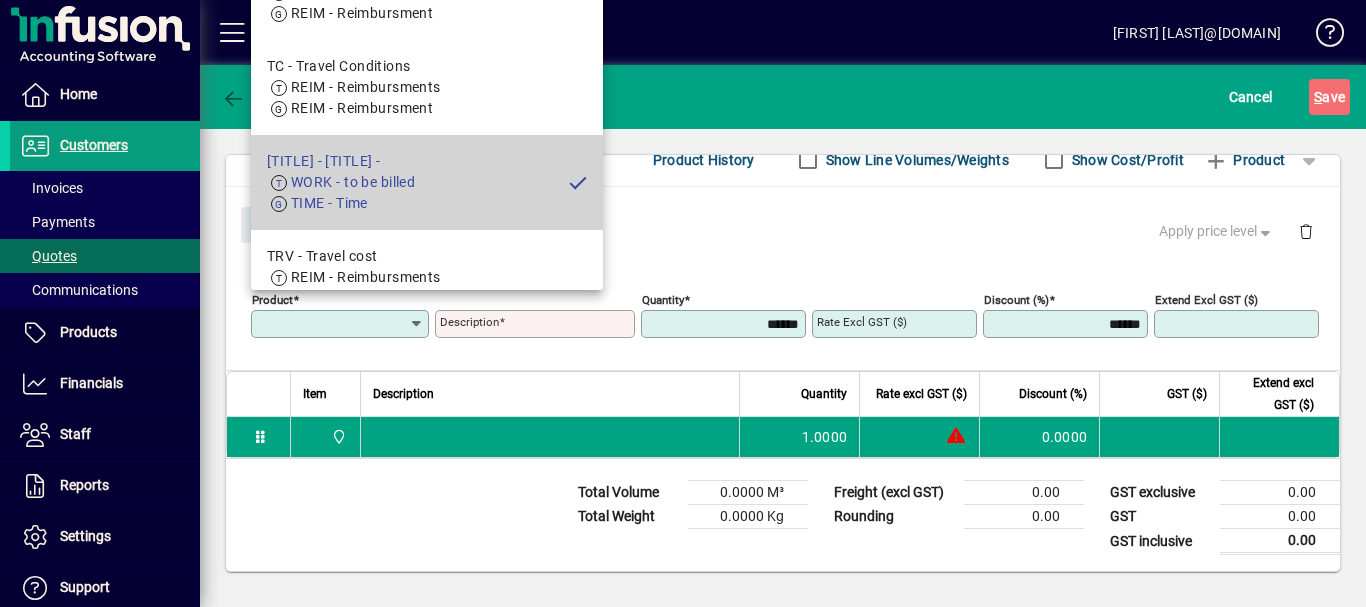 type on "****" 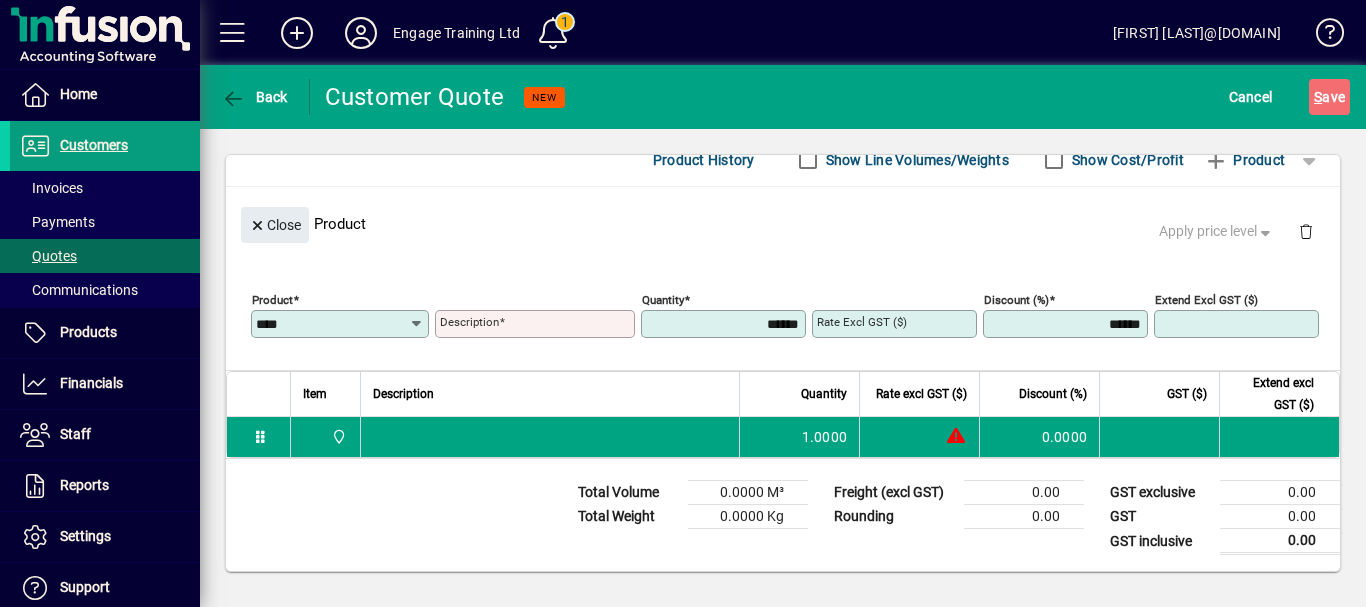 type on "**********" 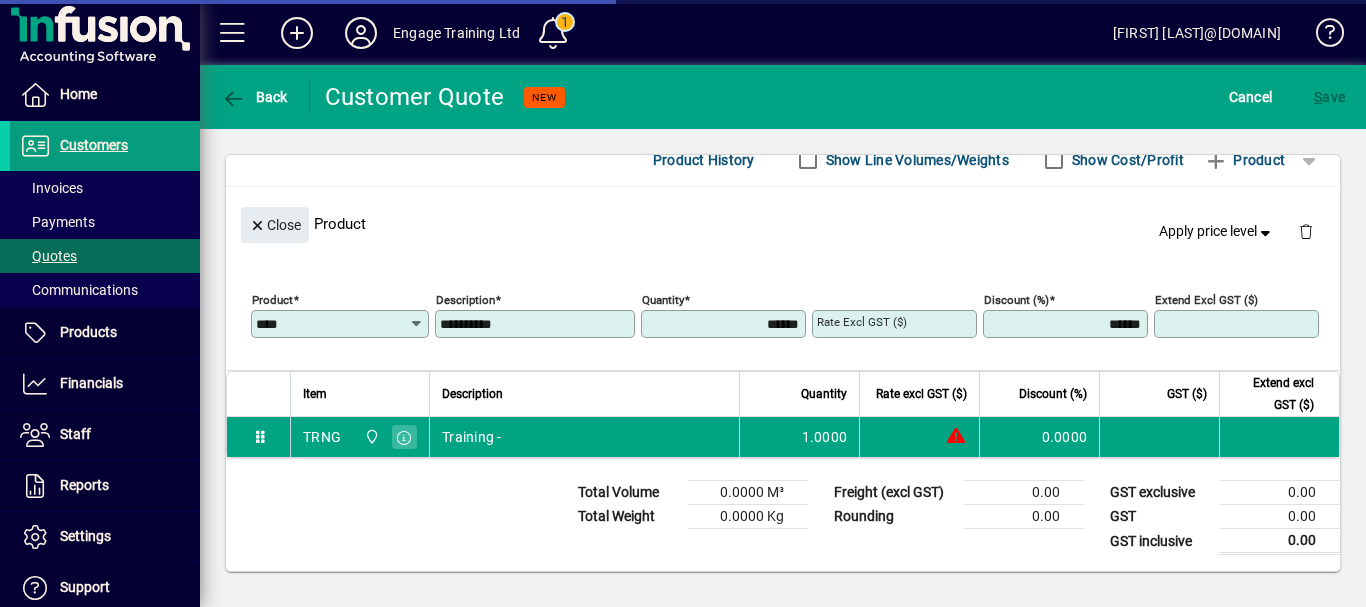 type on "****" 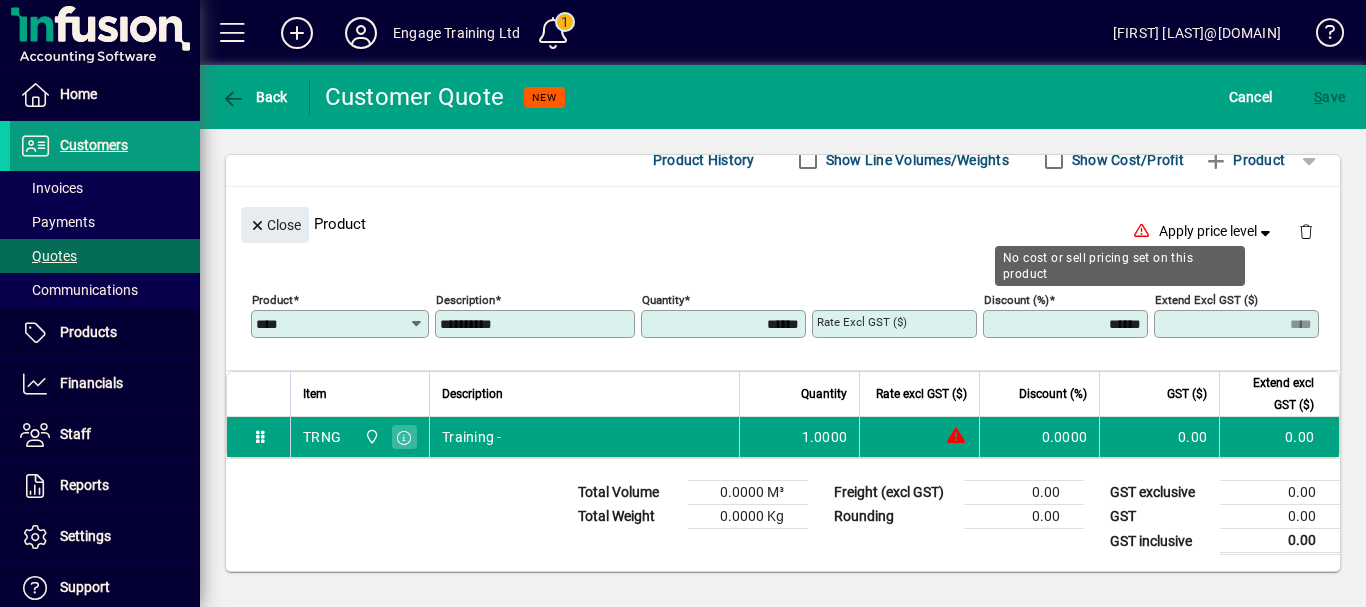 click on "**********" at bounding box center (537, 324) 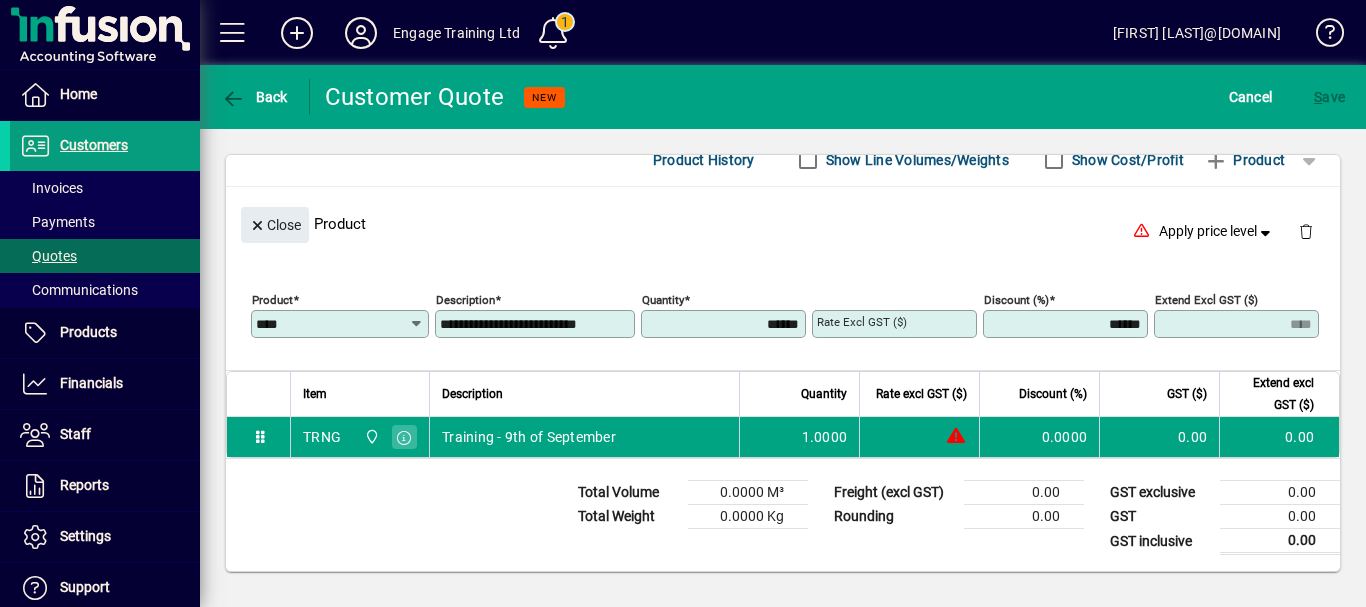 type on "**********" 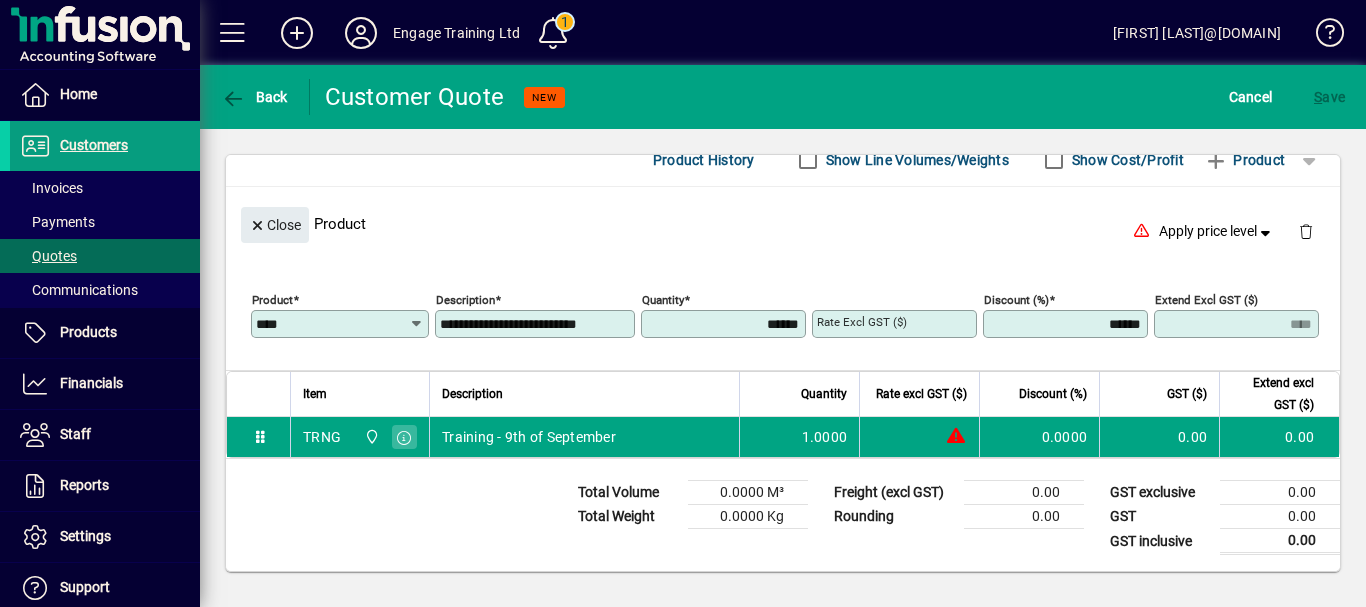 click on "Rate excl GST ($)" at bounding box center [862, 322] 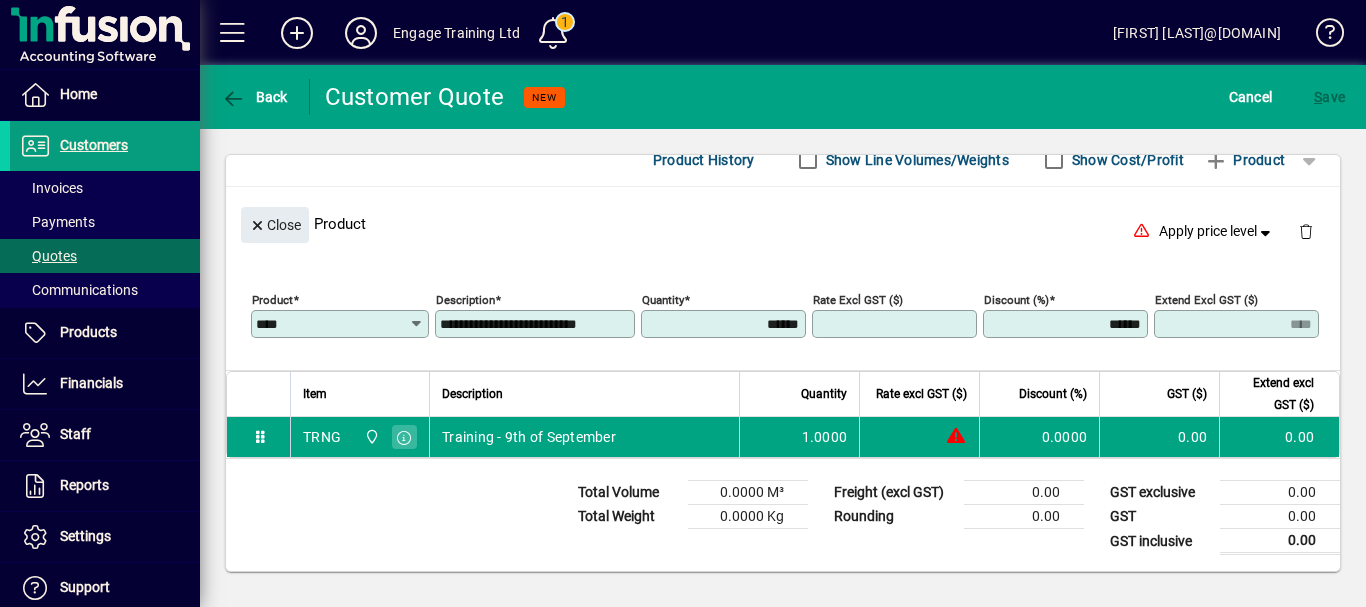click on "Rate excl GST ($)" at bounding box center [896, 324] 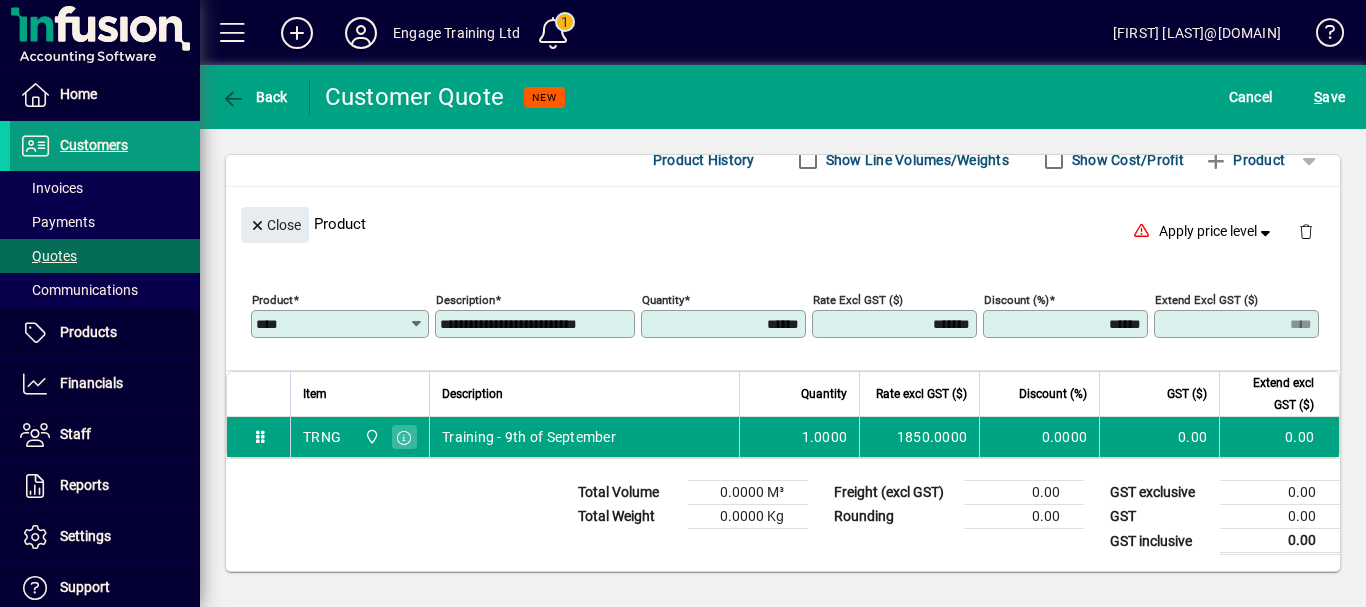 click on "S ave" 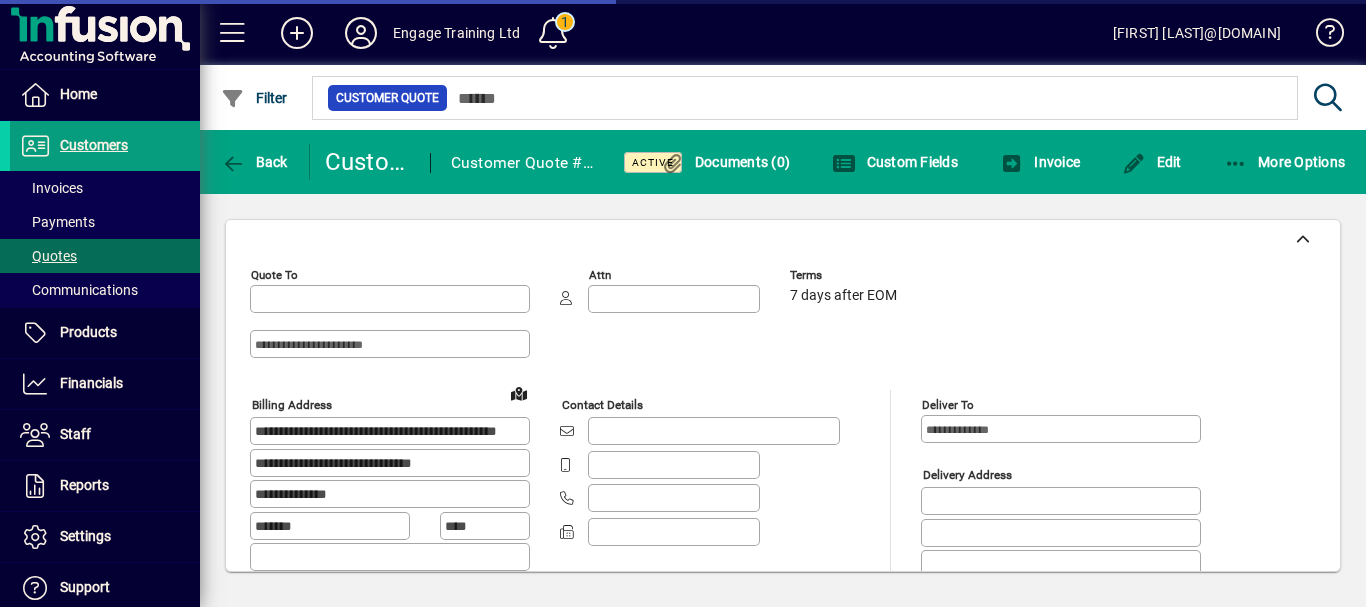 type on "**********" 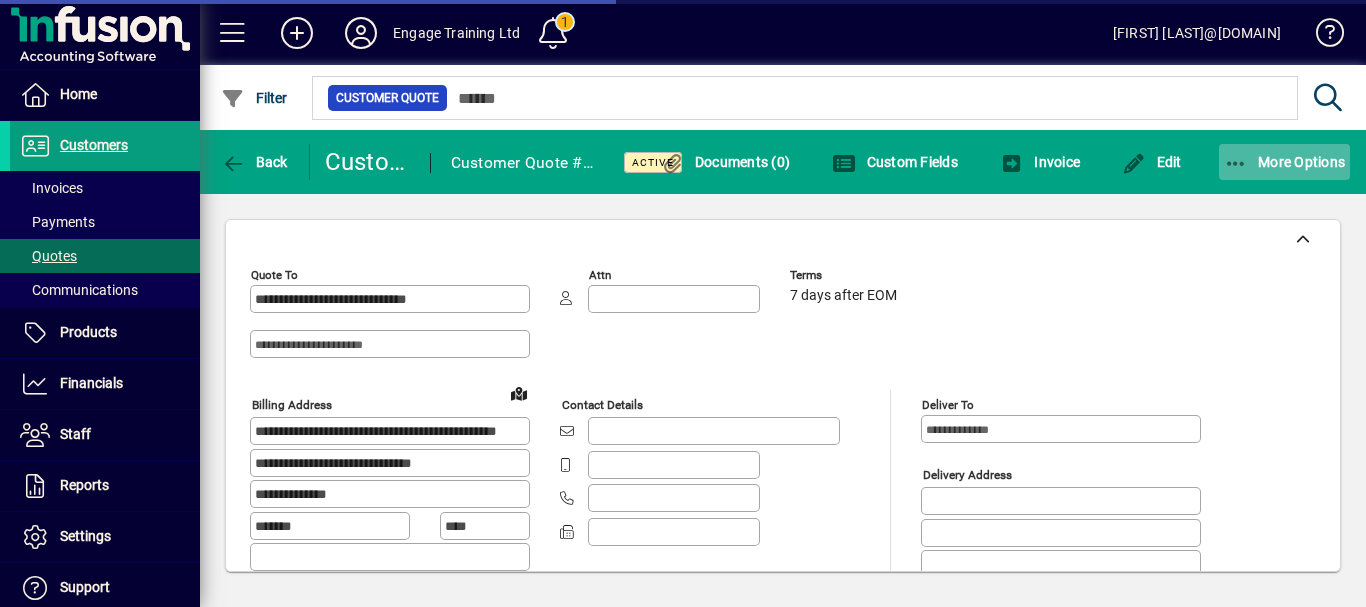 type on "**********" 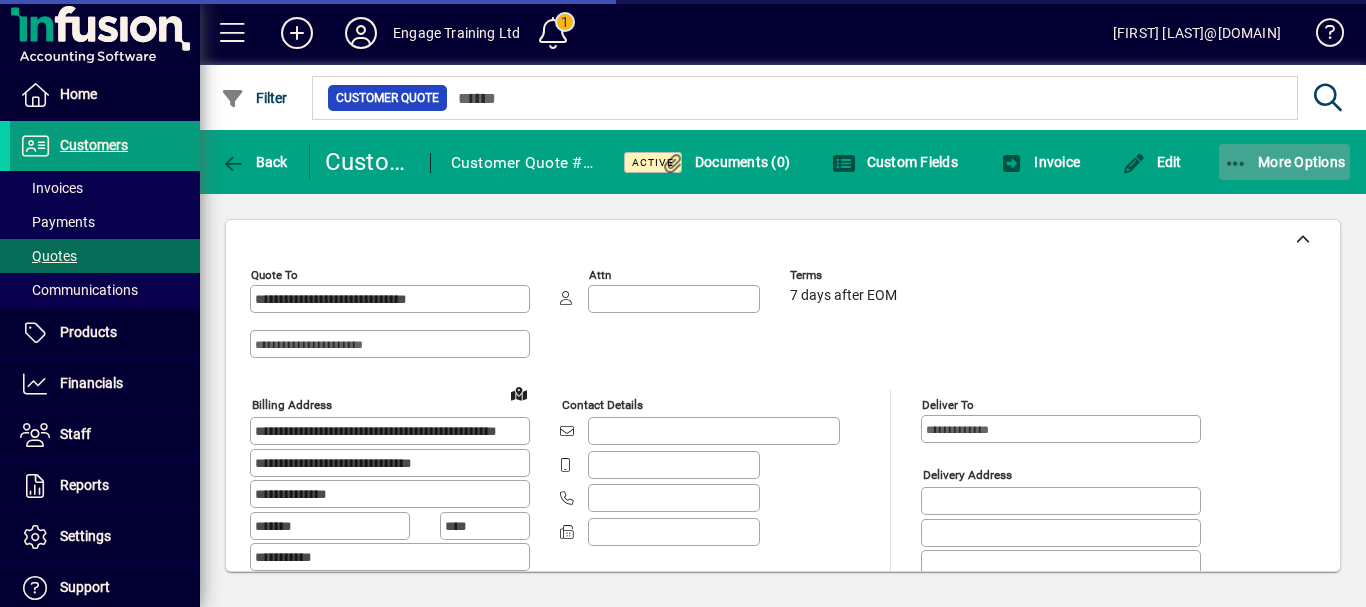 click 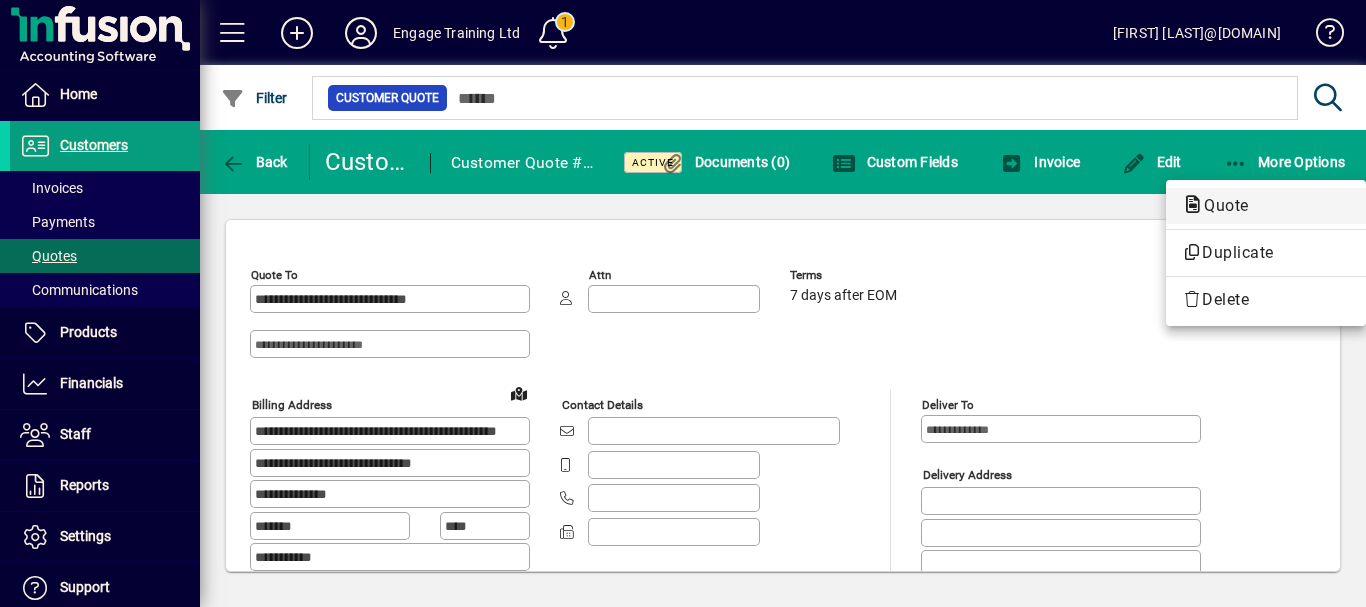 click on "Quote" 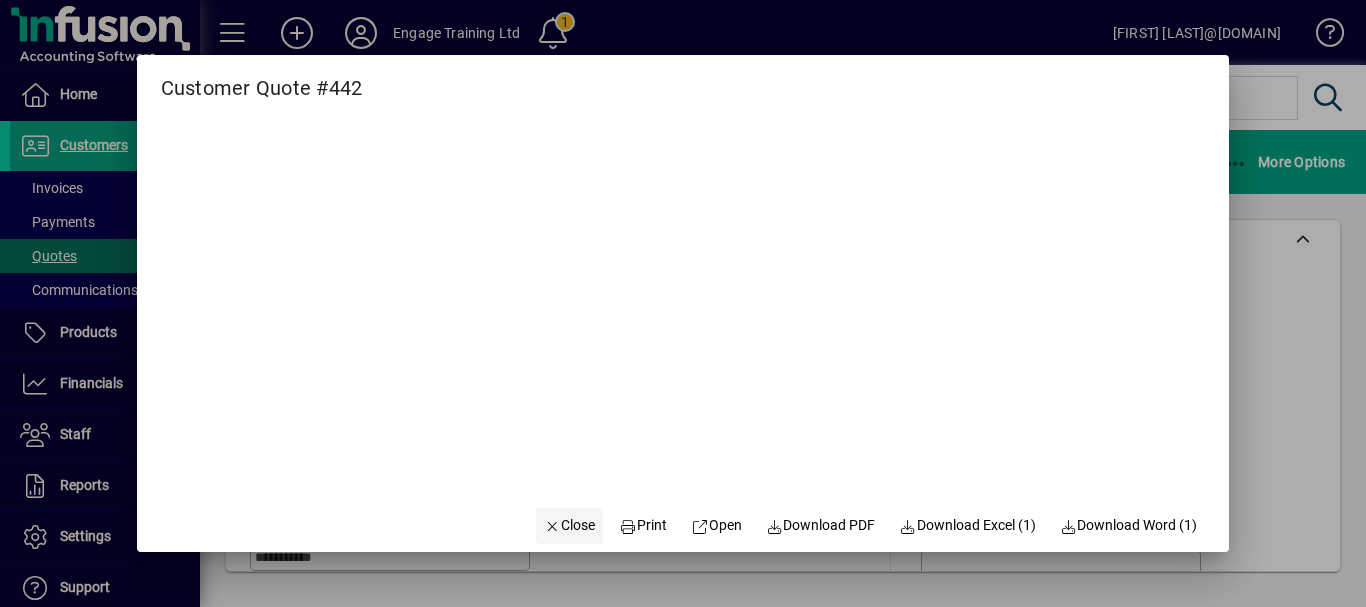 click on "Close" 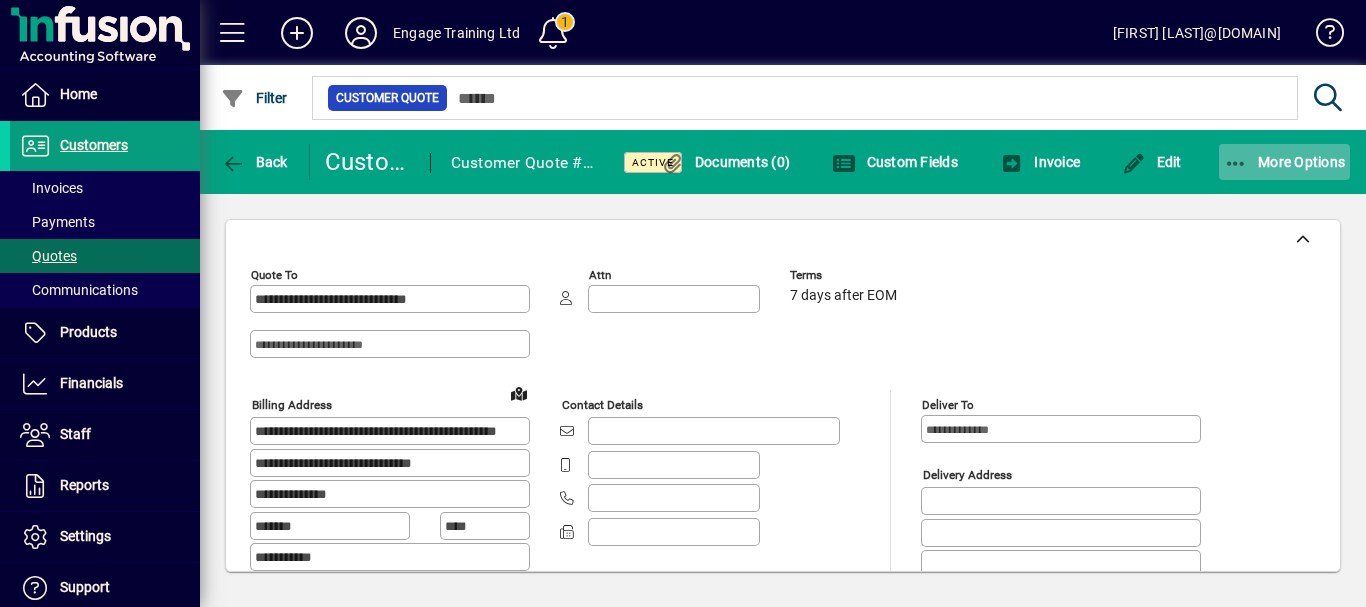 click 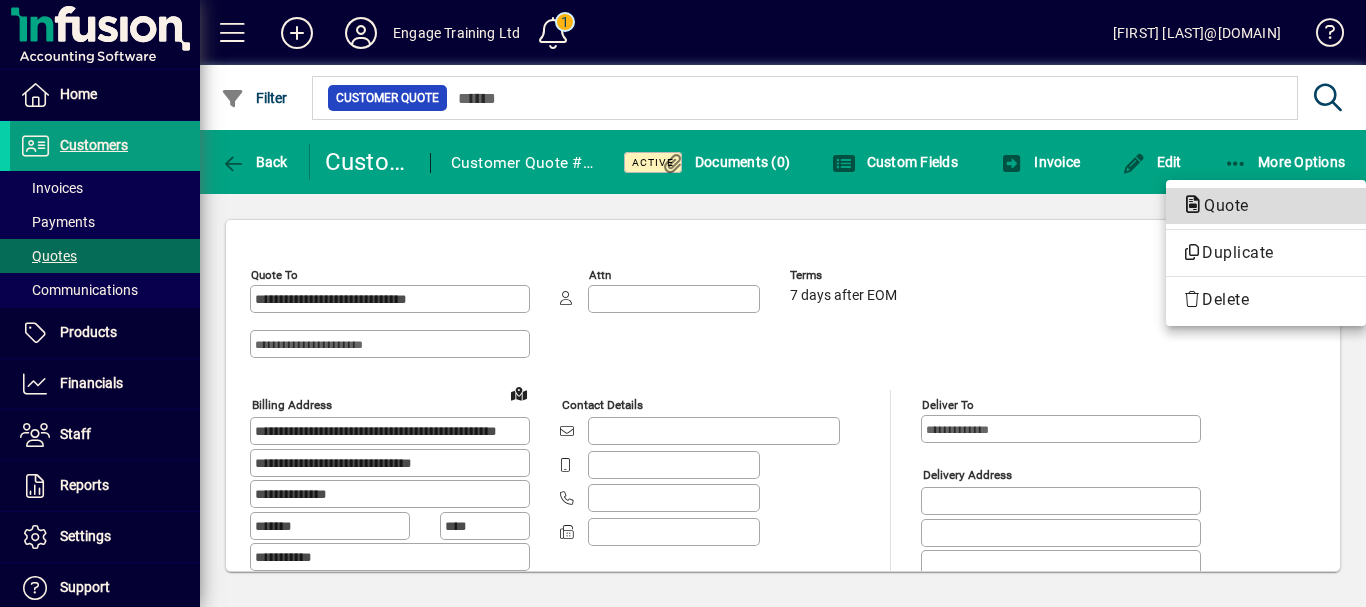 click on "Quote" 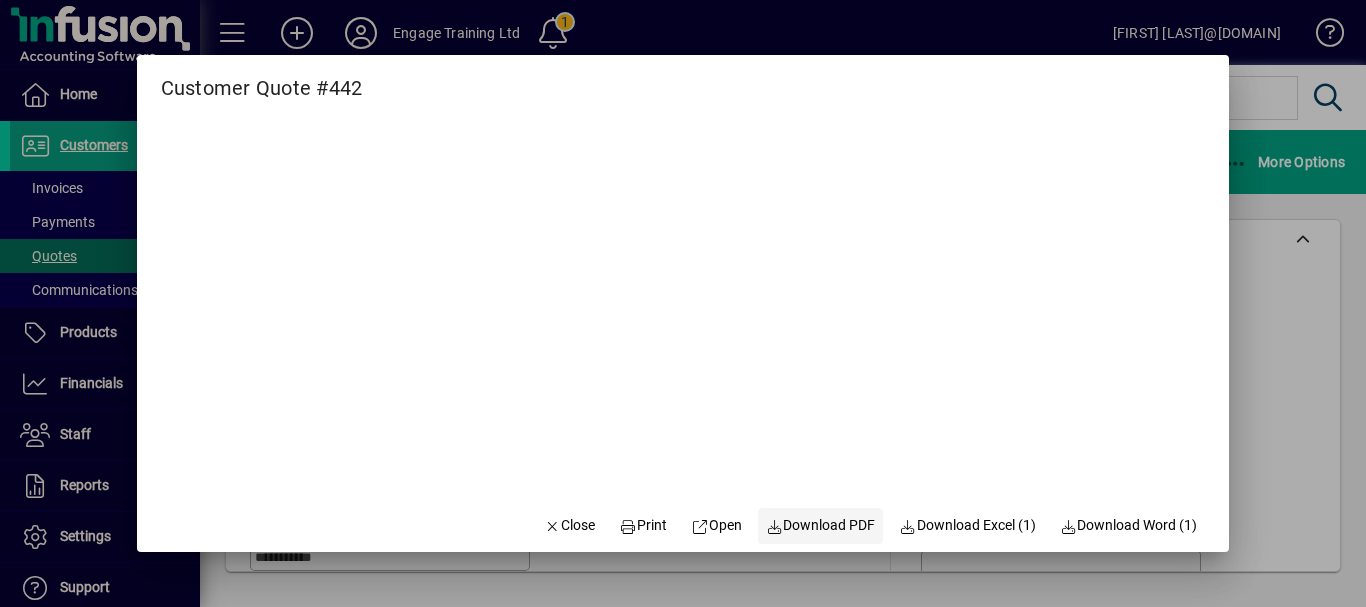 click on "Download PDF" 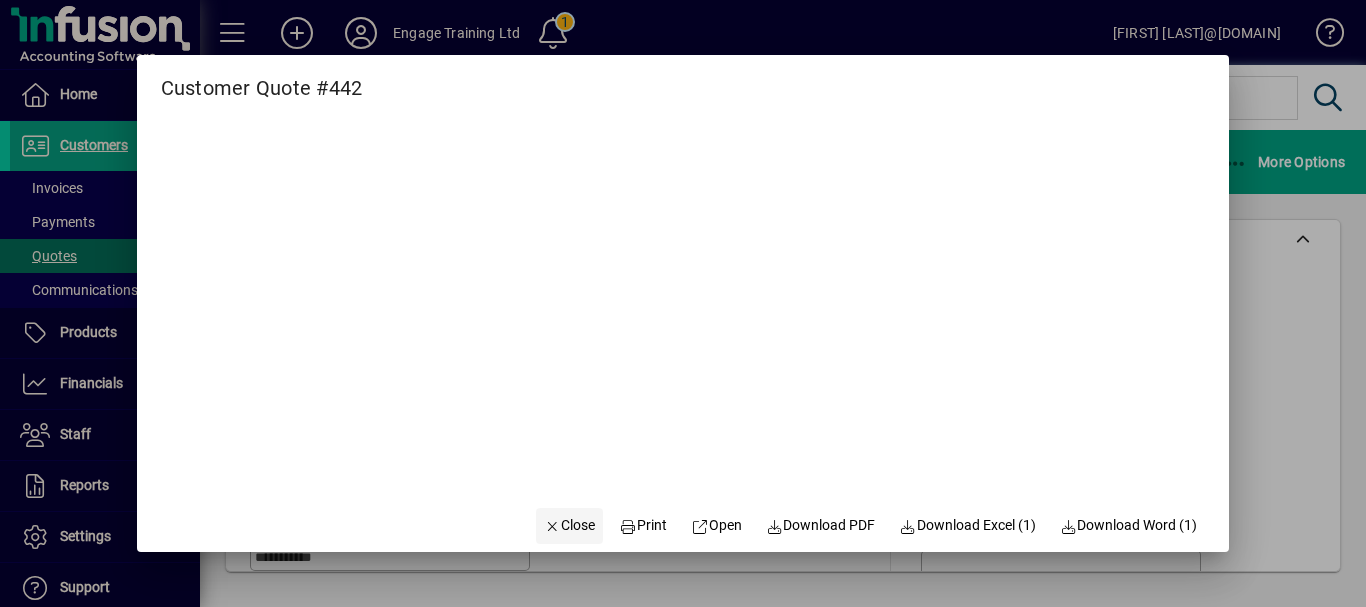 click on "Close" 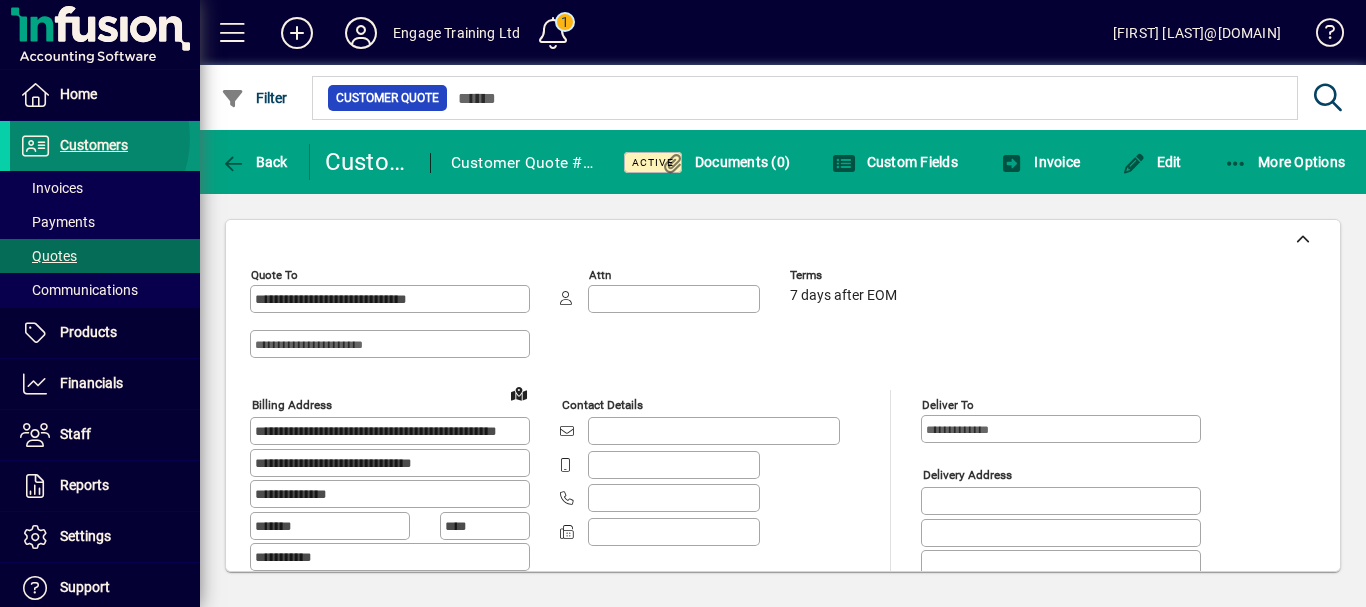 click on "Customers" at bounding box center [94, 145] 